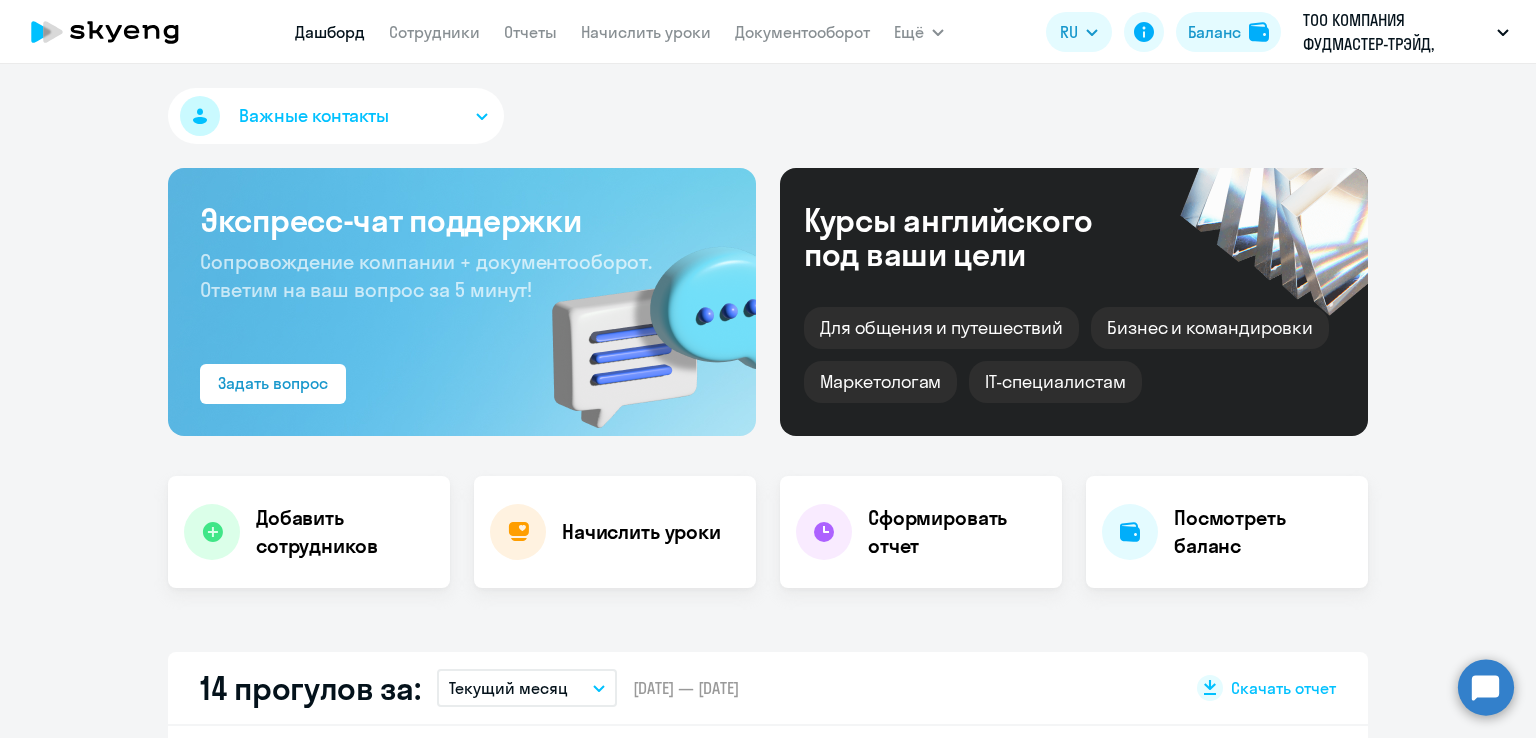 scroll, scrollTop: 0, scrollLeft: 0, axis: both 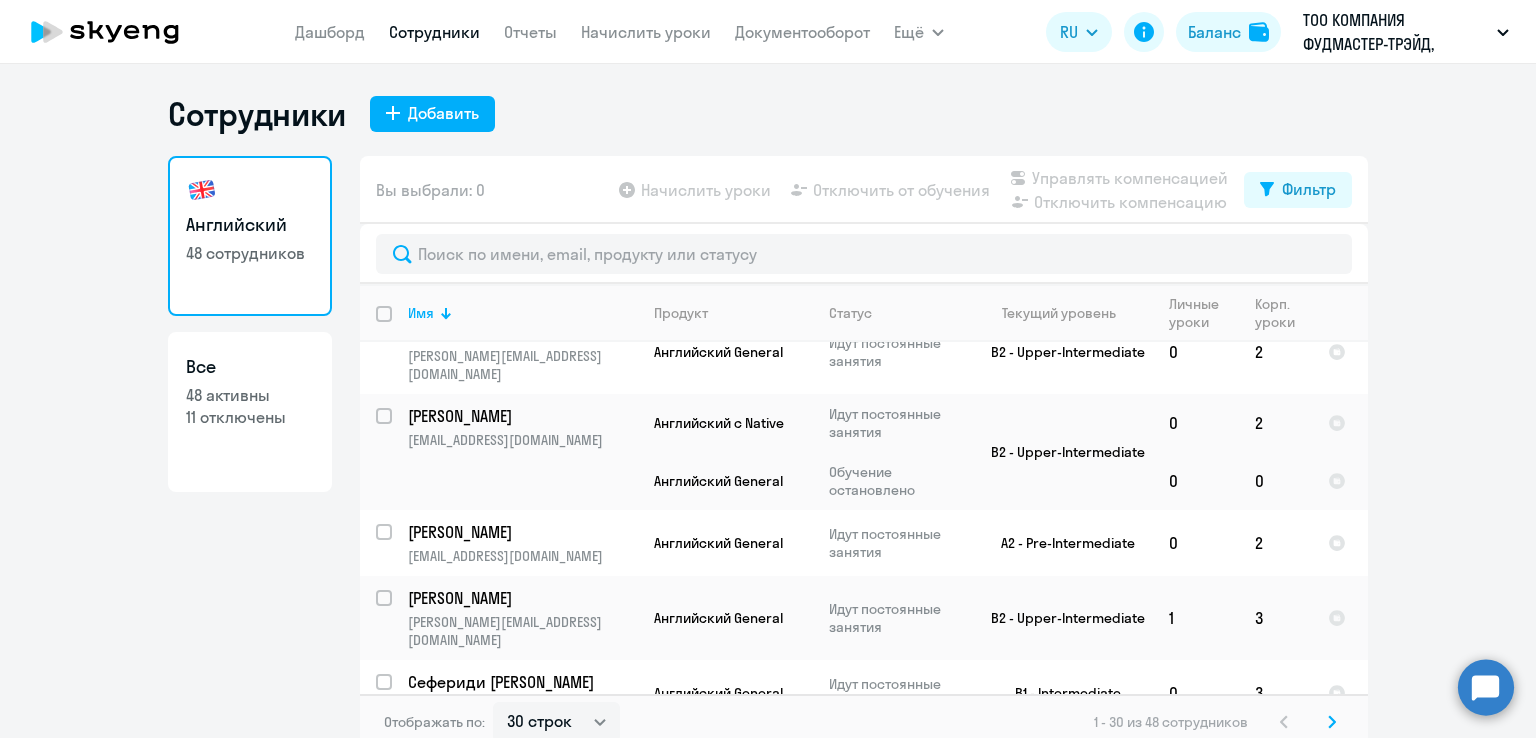 click 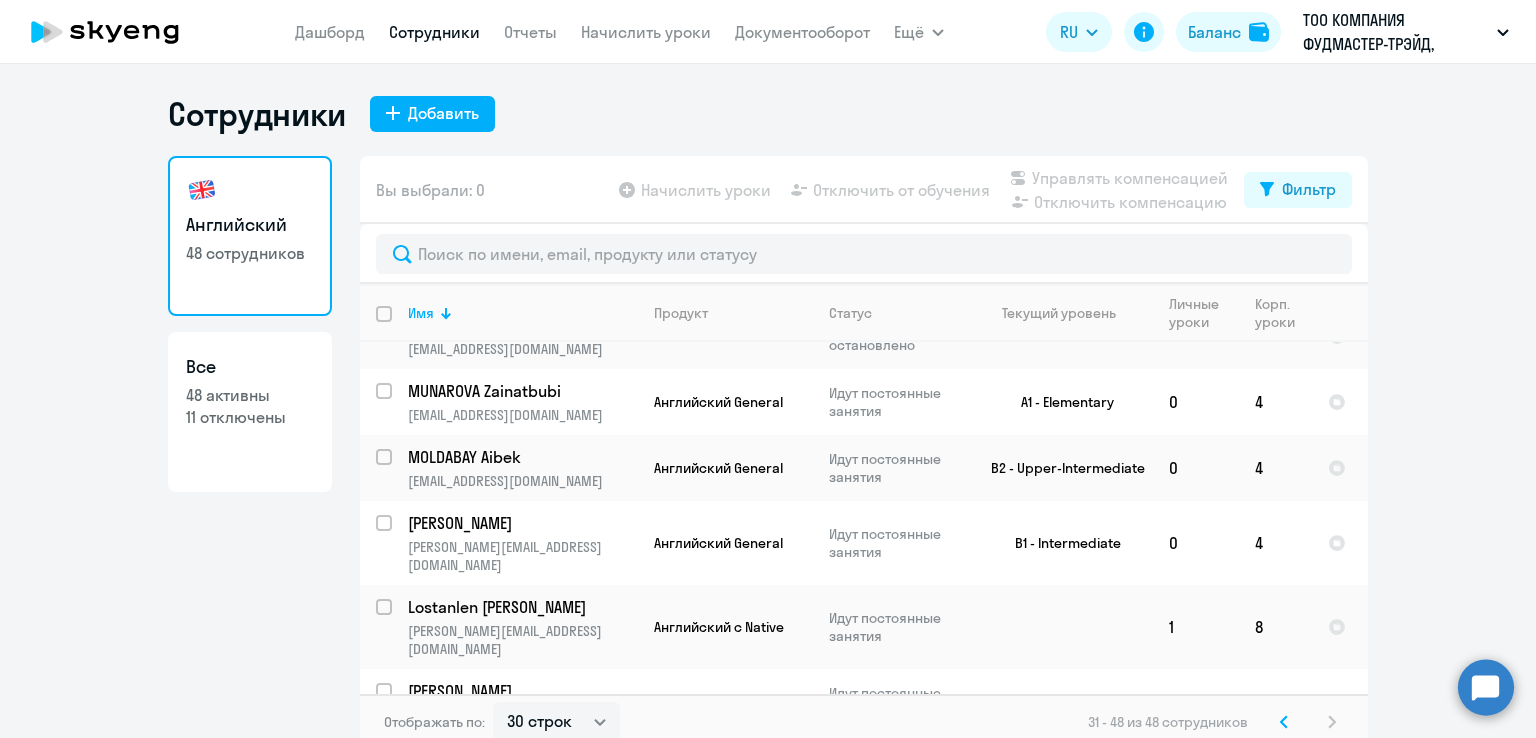 scroll, scrollTop: 300, scrollLeft: 0, axis: vertical 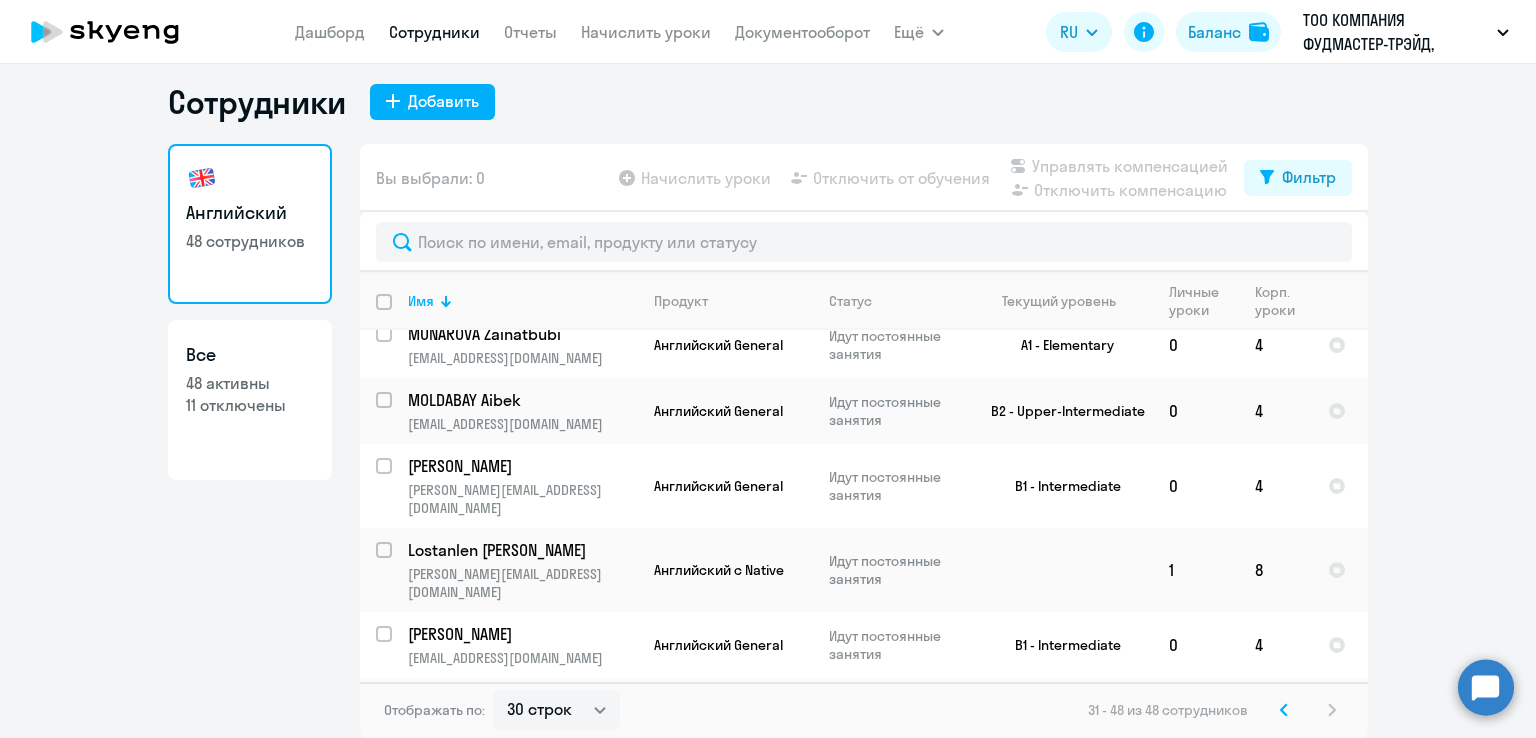 click 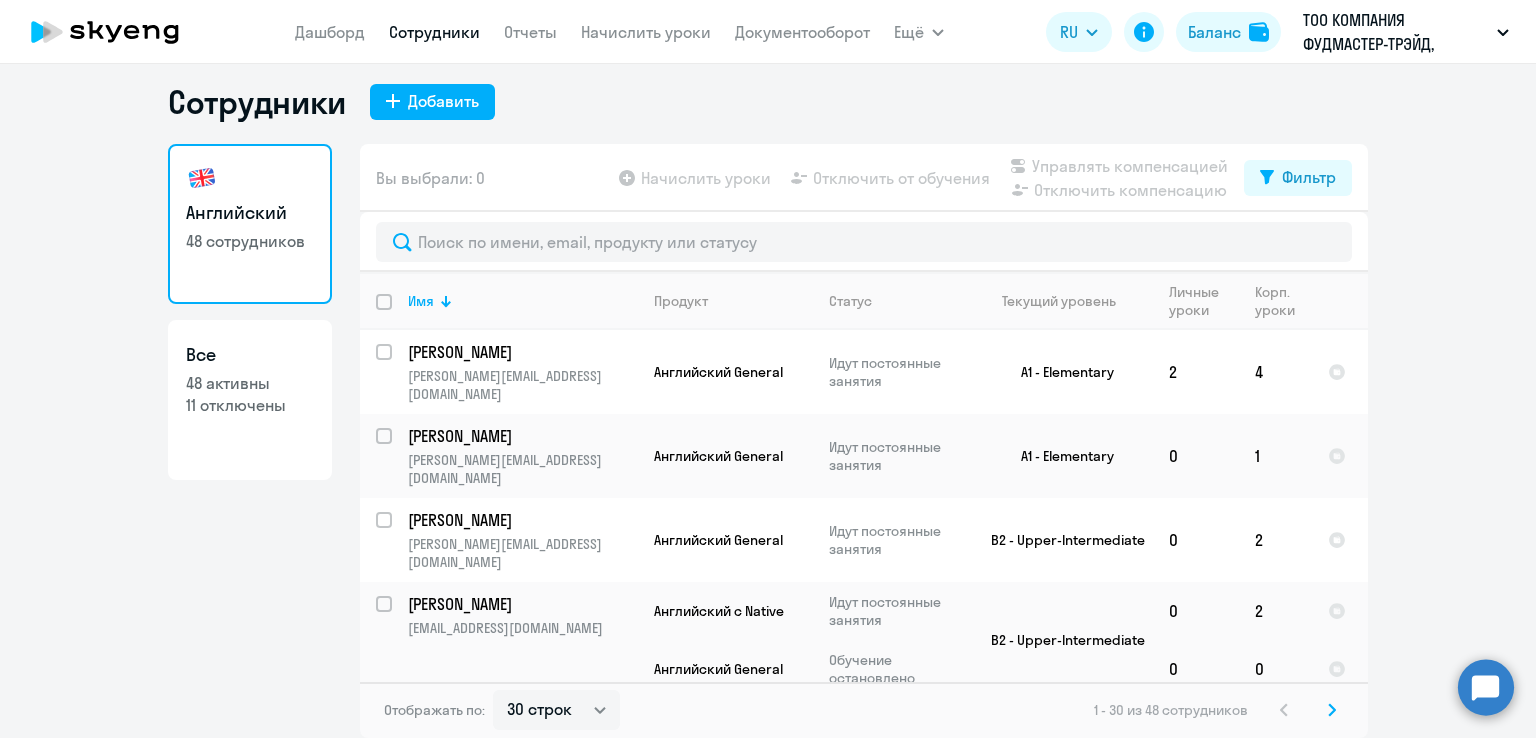 click on "[PERSON_NAME]
Отчеты
Начислить уроки
Документооборот
Ещё
Дашборд Сотрудники Отчеты Начислить уроки Документооборот Все продукты  RU
Баланс   ТОО КОМПАНИЯ ФУДМАСТЕР-ТРЭЙД, Постоплата" at bounding box center [768, 32] 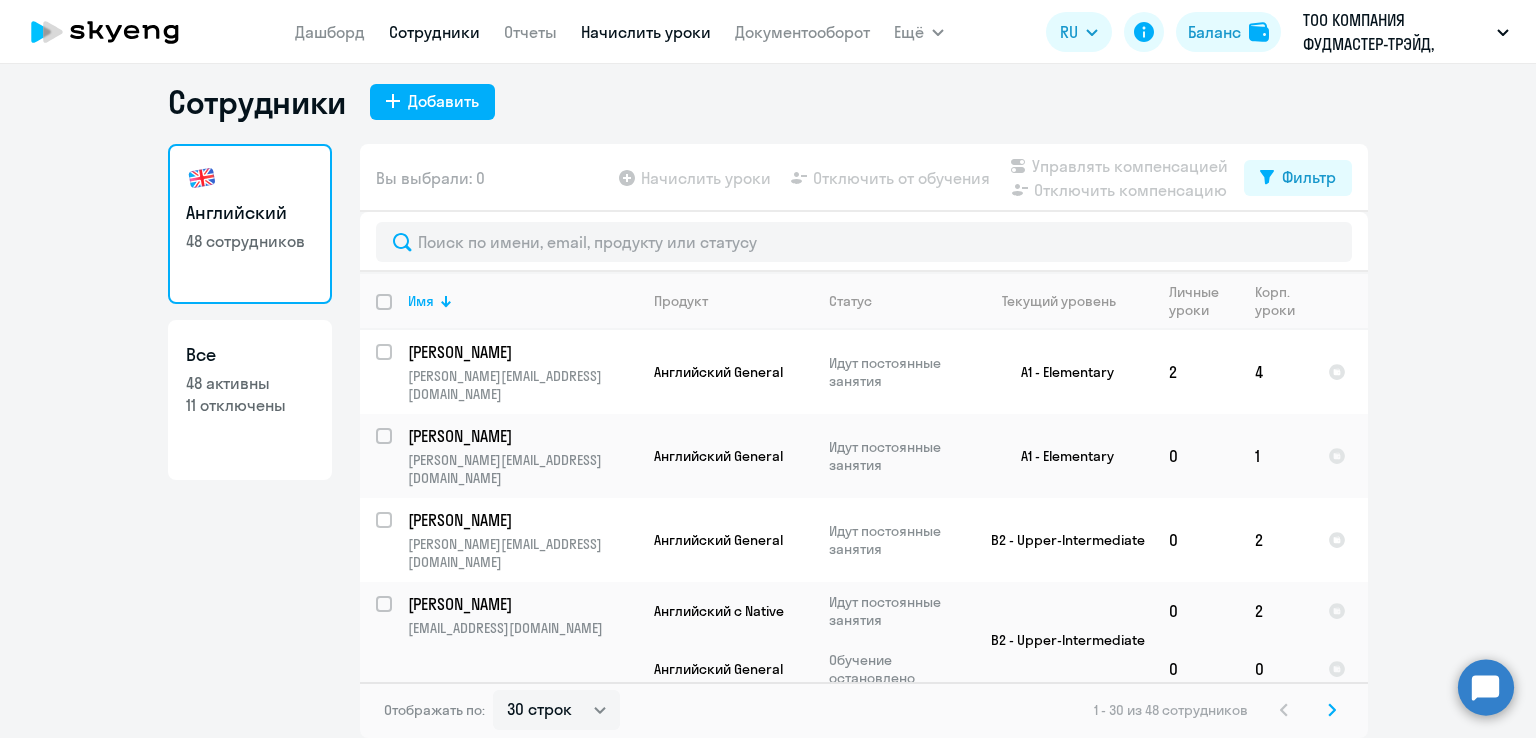 click on "Начислить уроки" at bounding box center (646, 32) 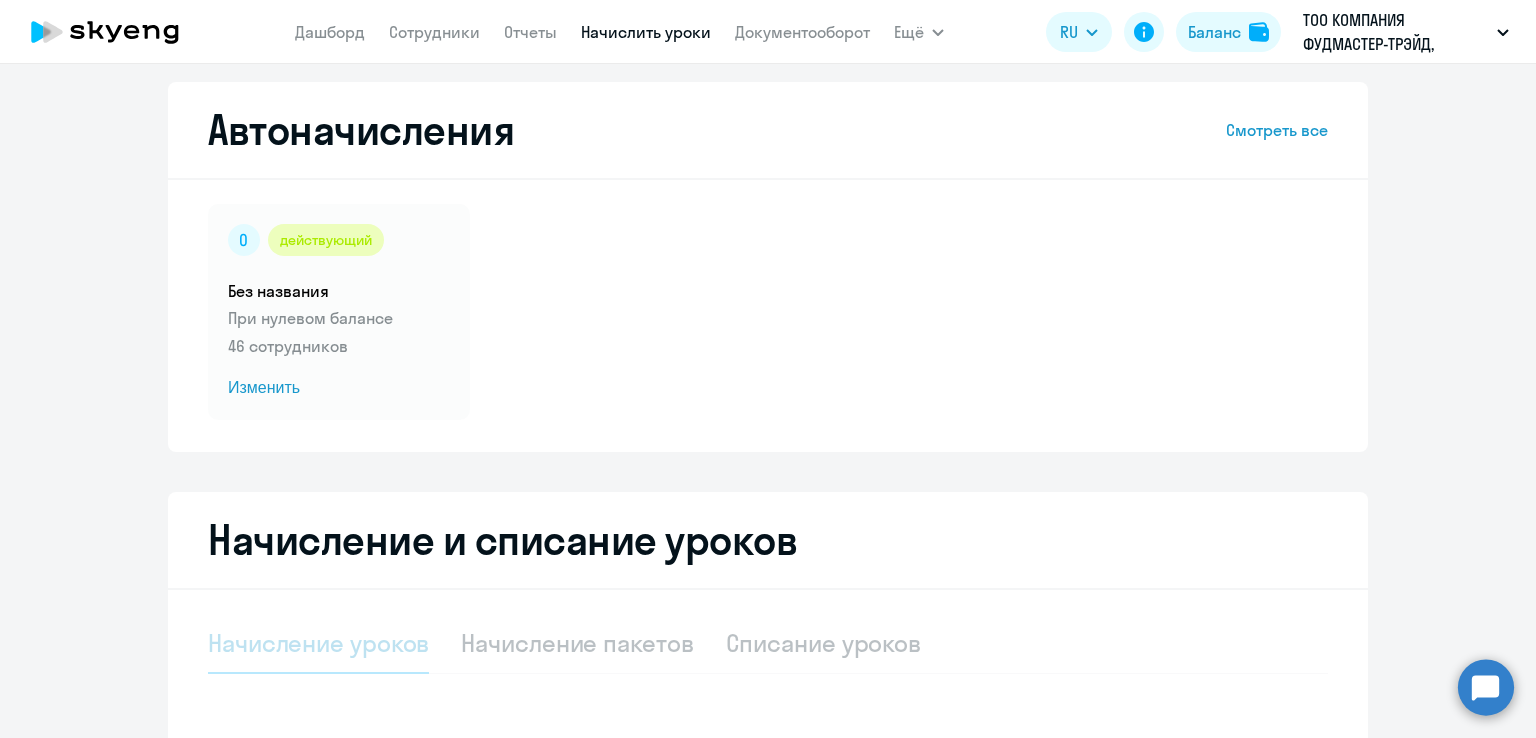 select on "10" 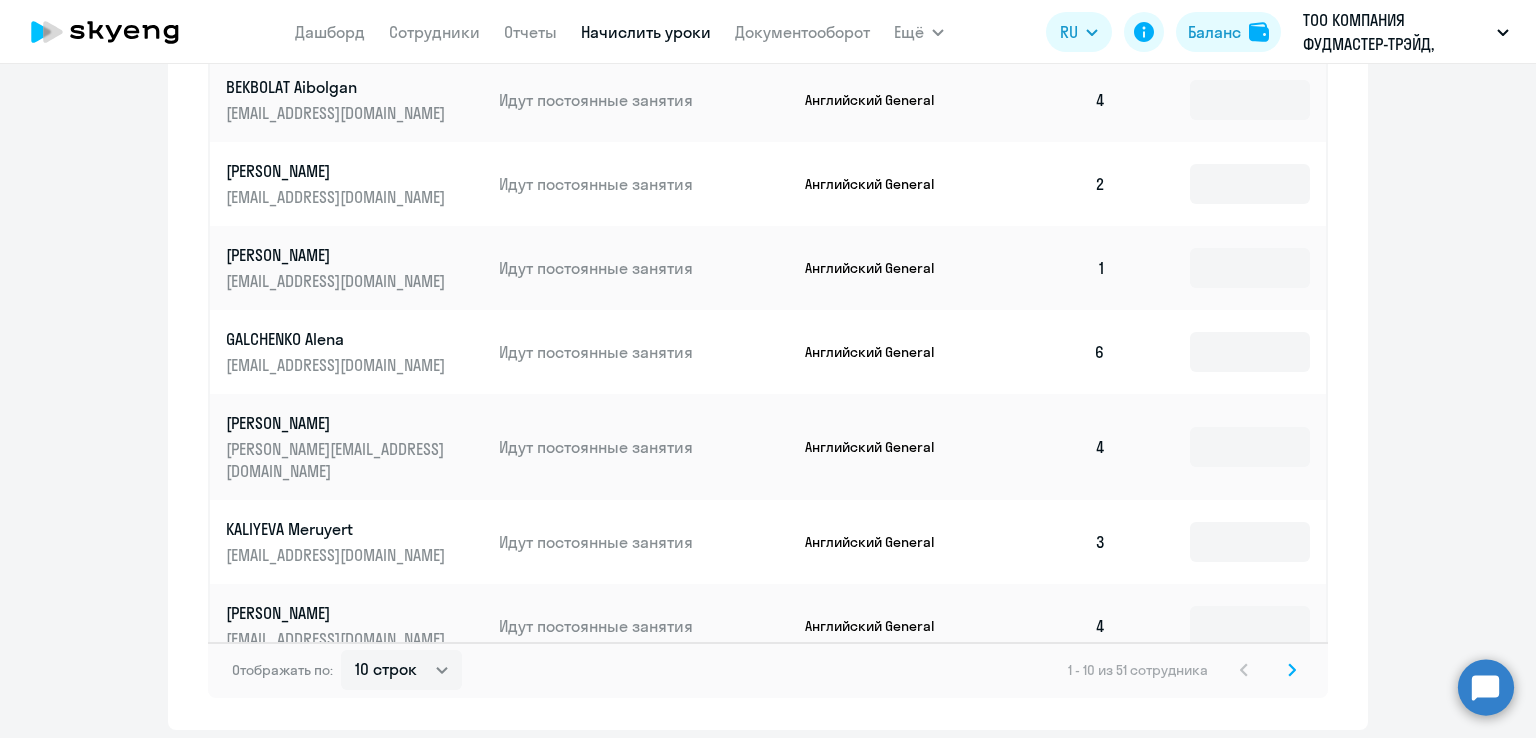 scroll, scrollTop: 1230, scrollLeft: 0, axis: vertical 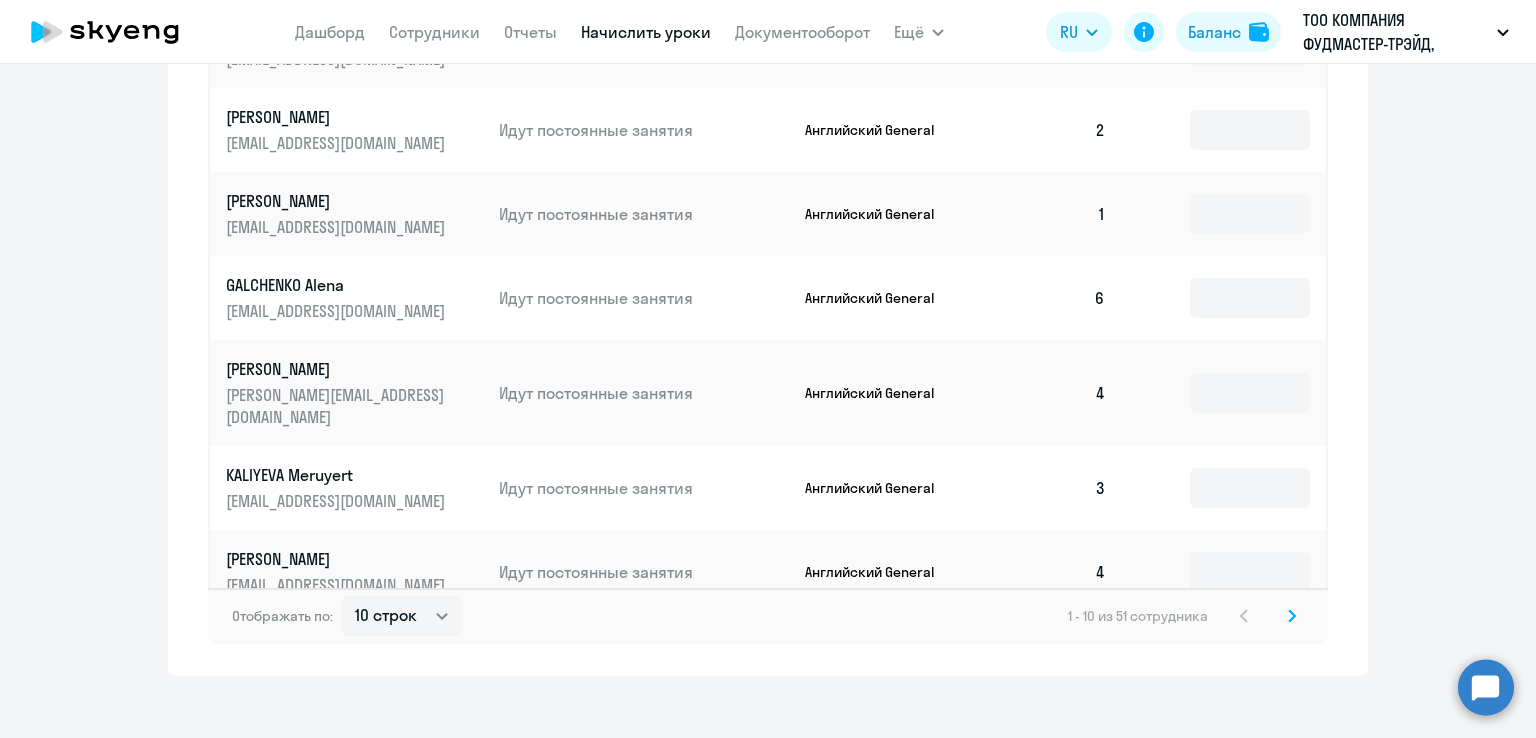 click 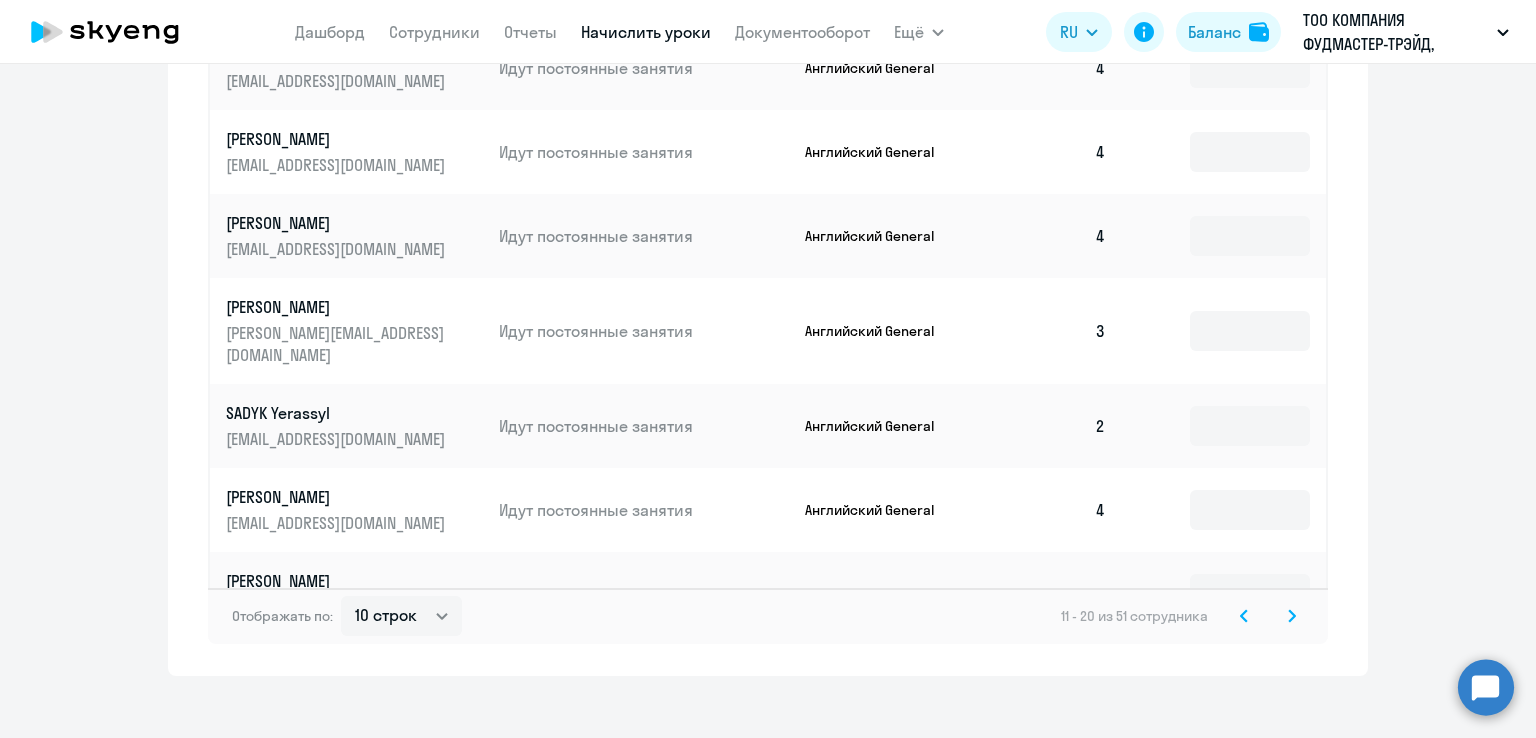 click 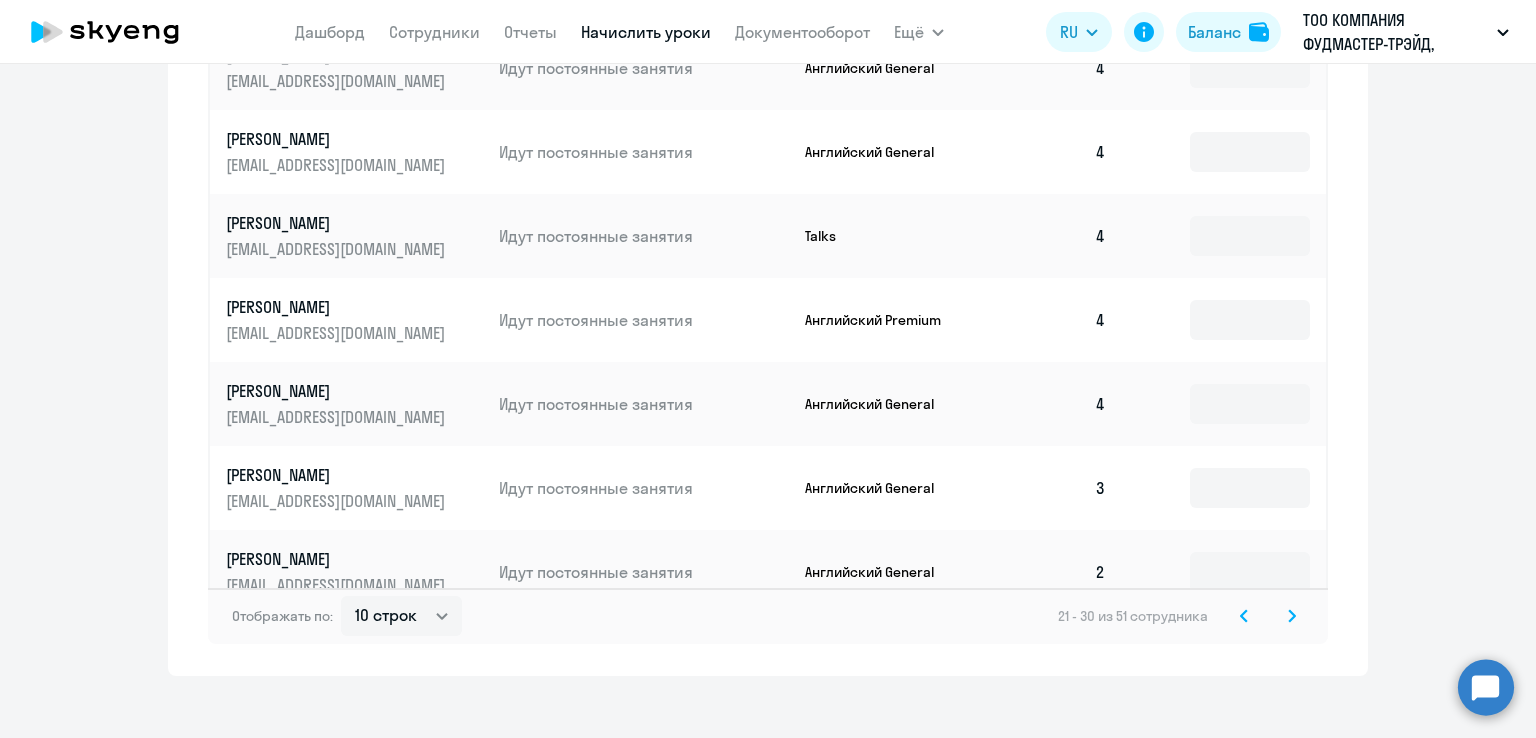 click 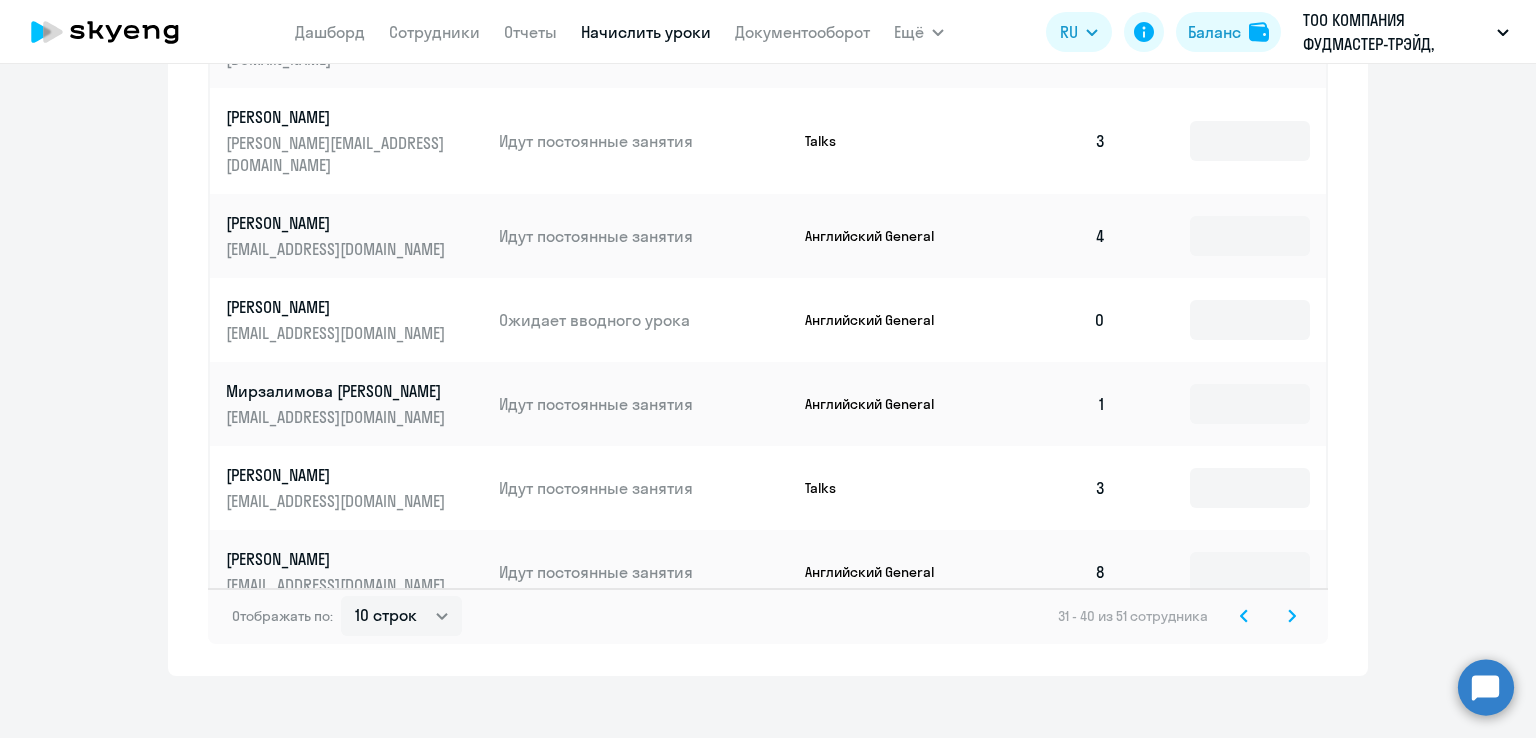click 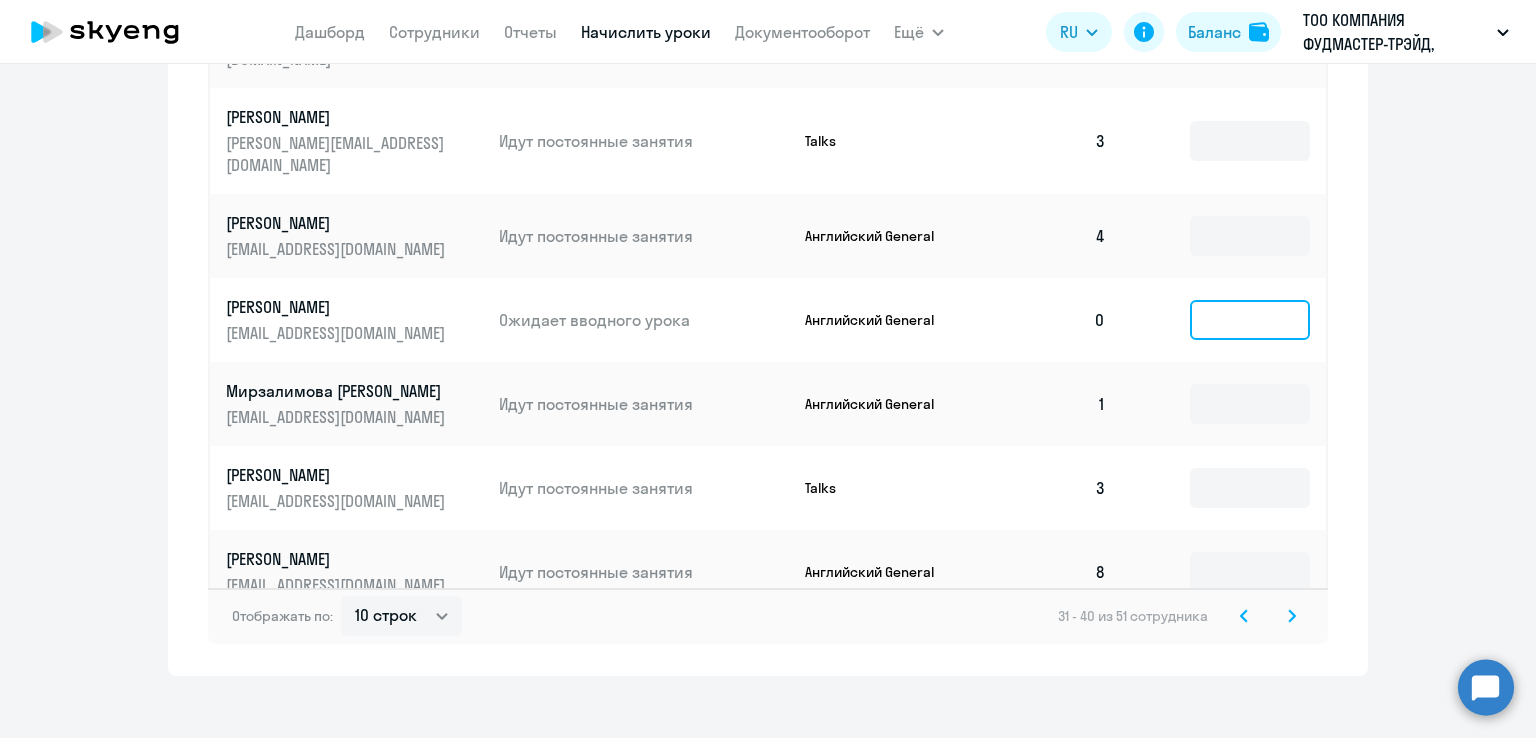click 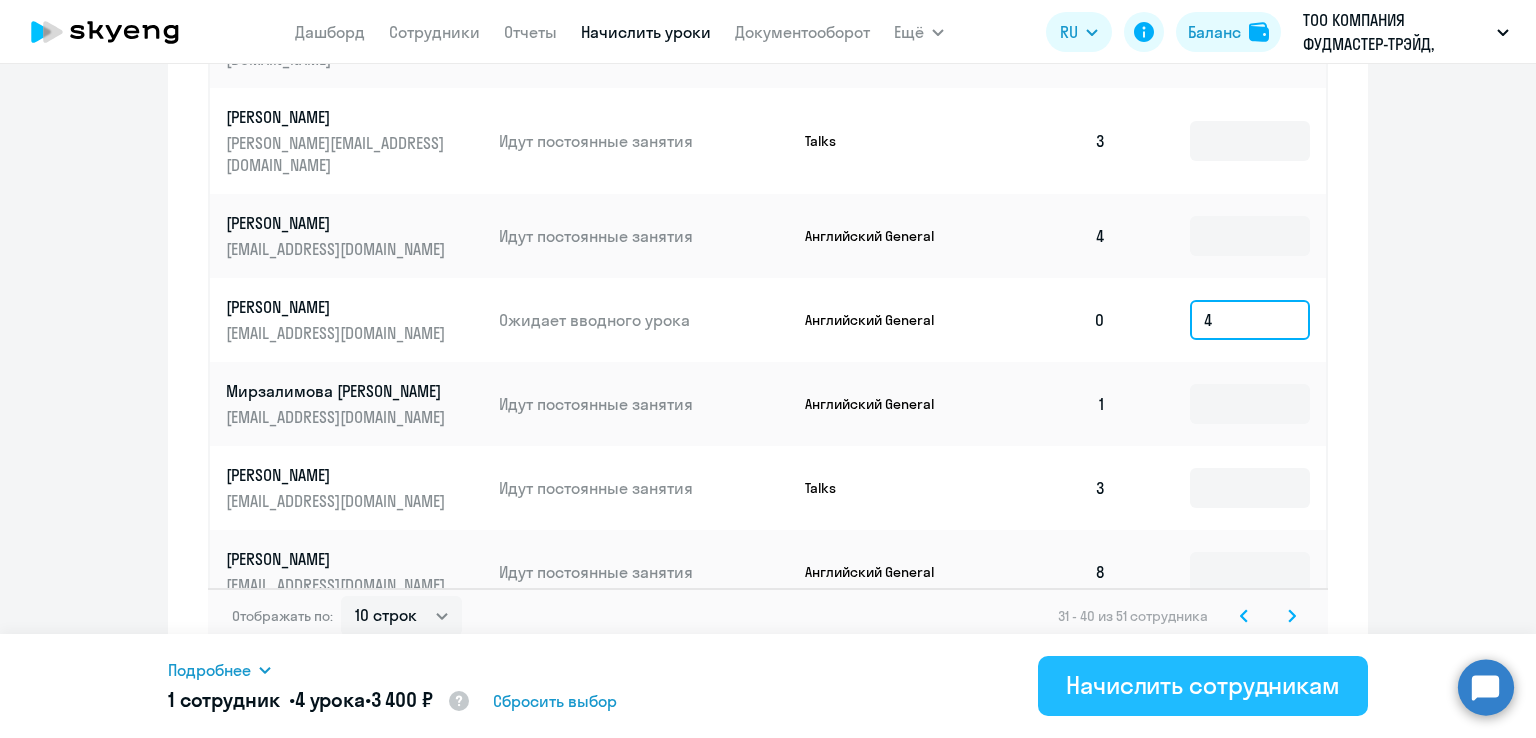 type on "4" 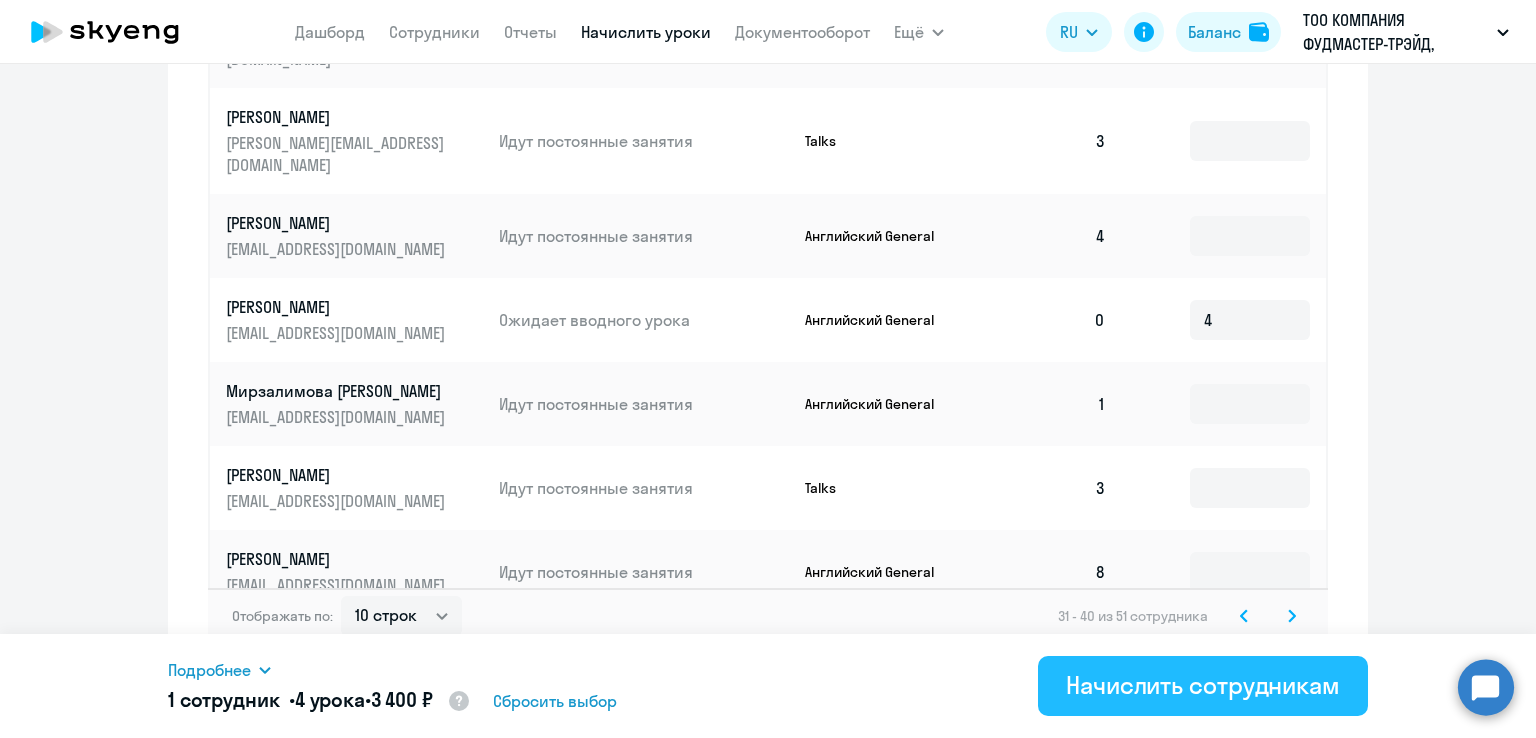 click on "Начислить сотрудникам" at bounding box center [1203, 685] 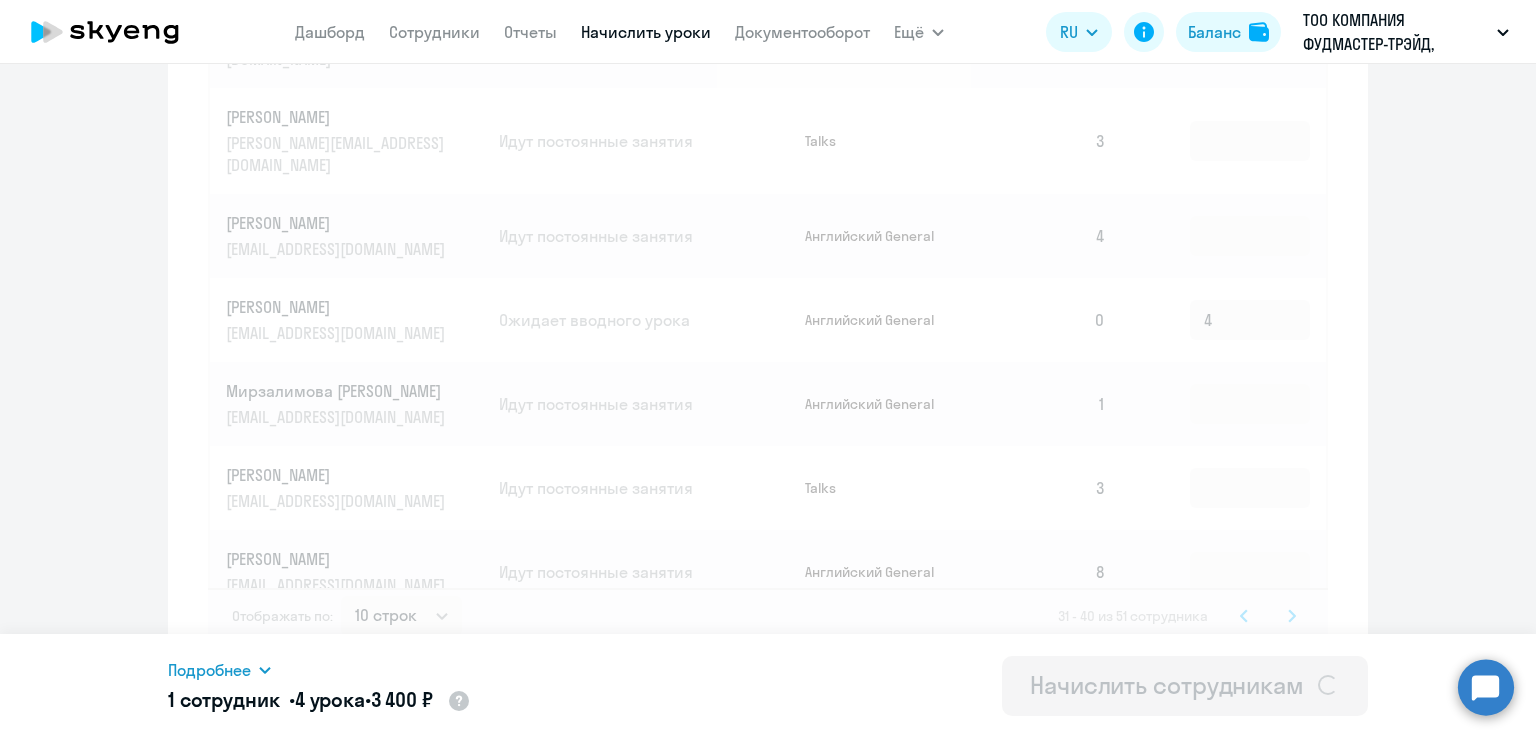 type 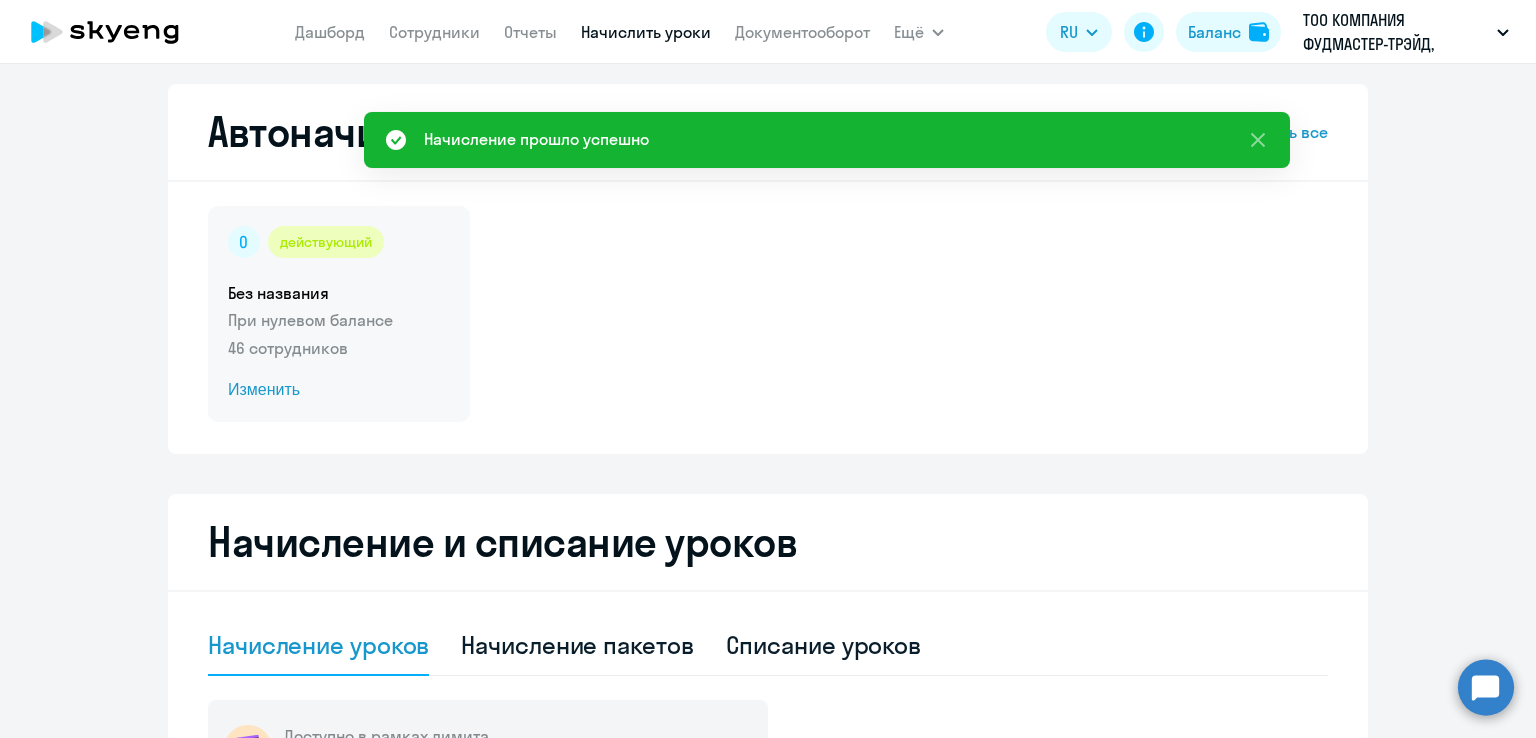 scroll, scrollTop: 0, scrollLeft: 0, axis: both 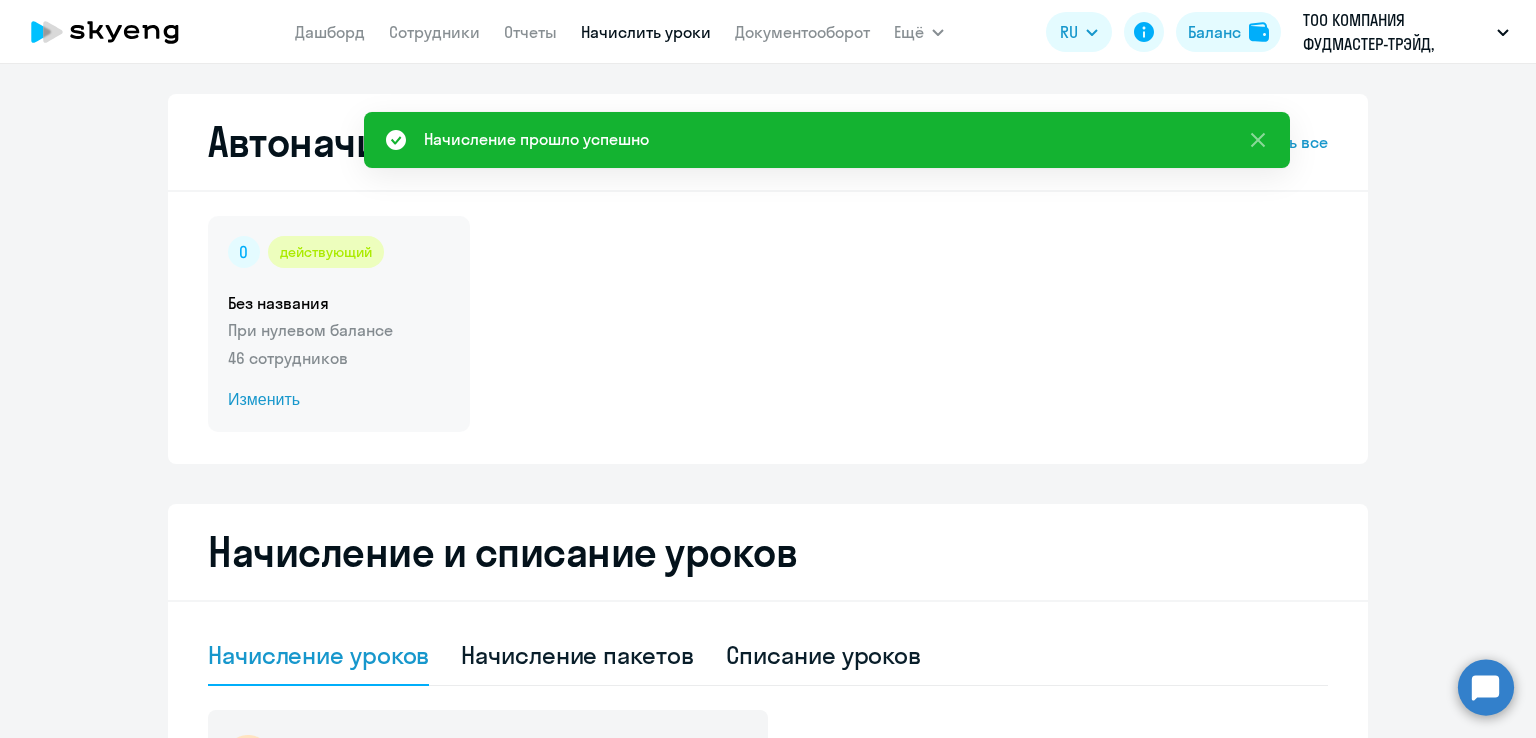 click on "46 сотрудников" 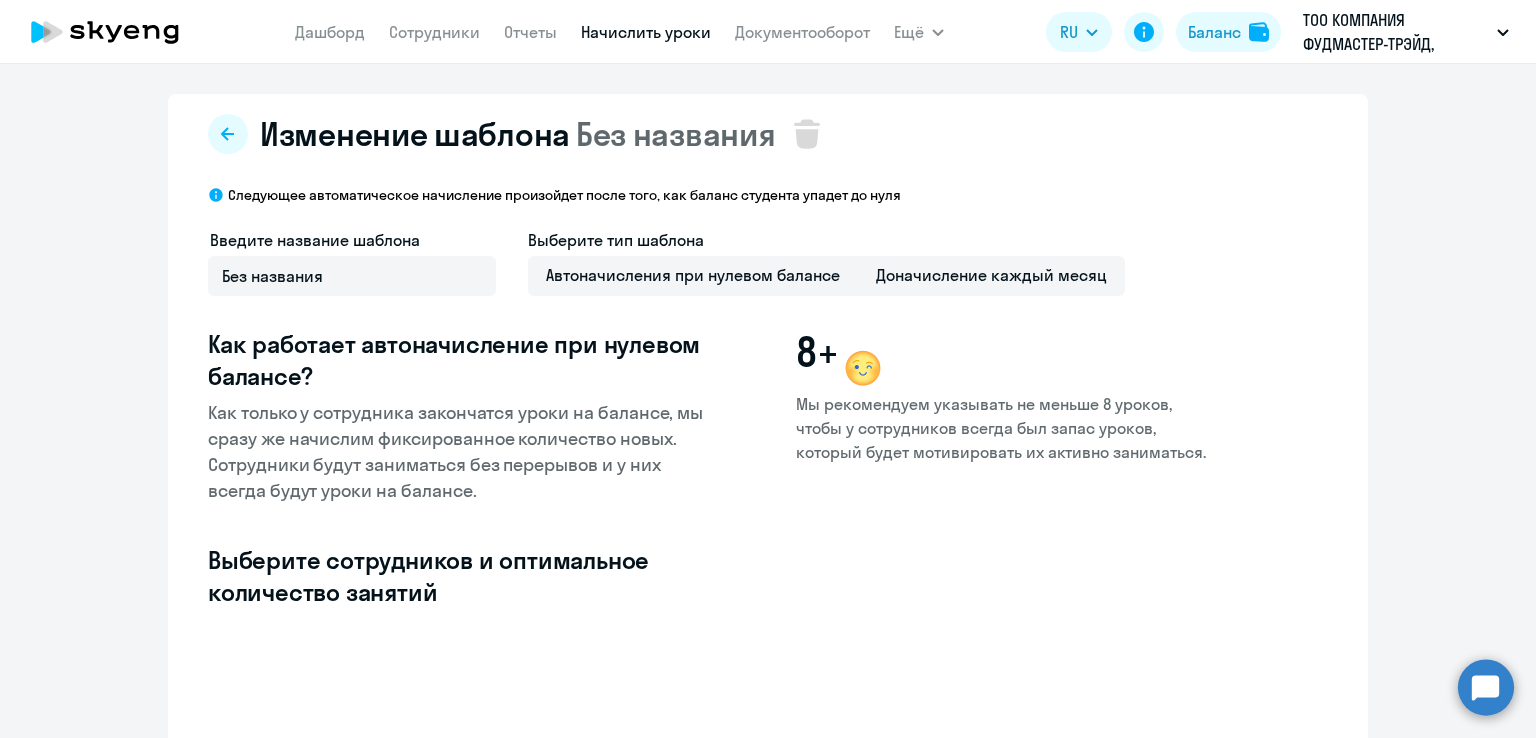 select on "10" 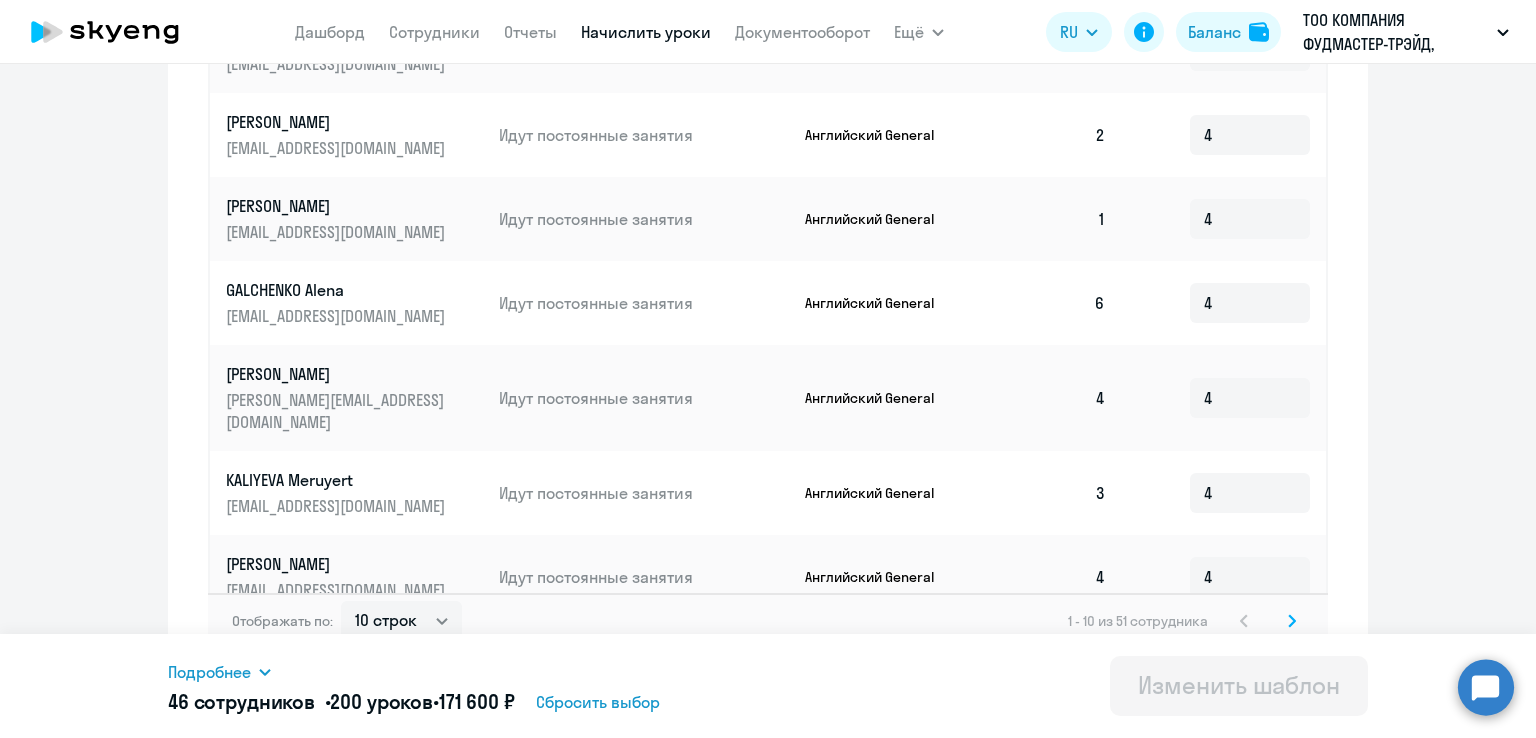 scroll, scrollTop: 1022, scrollLeft: 0, axis: vertical 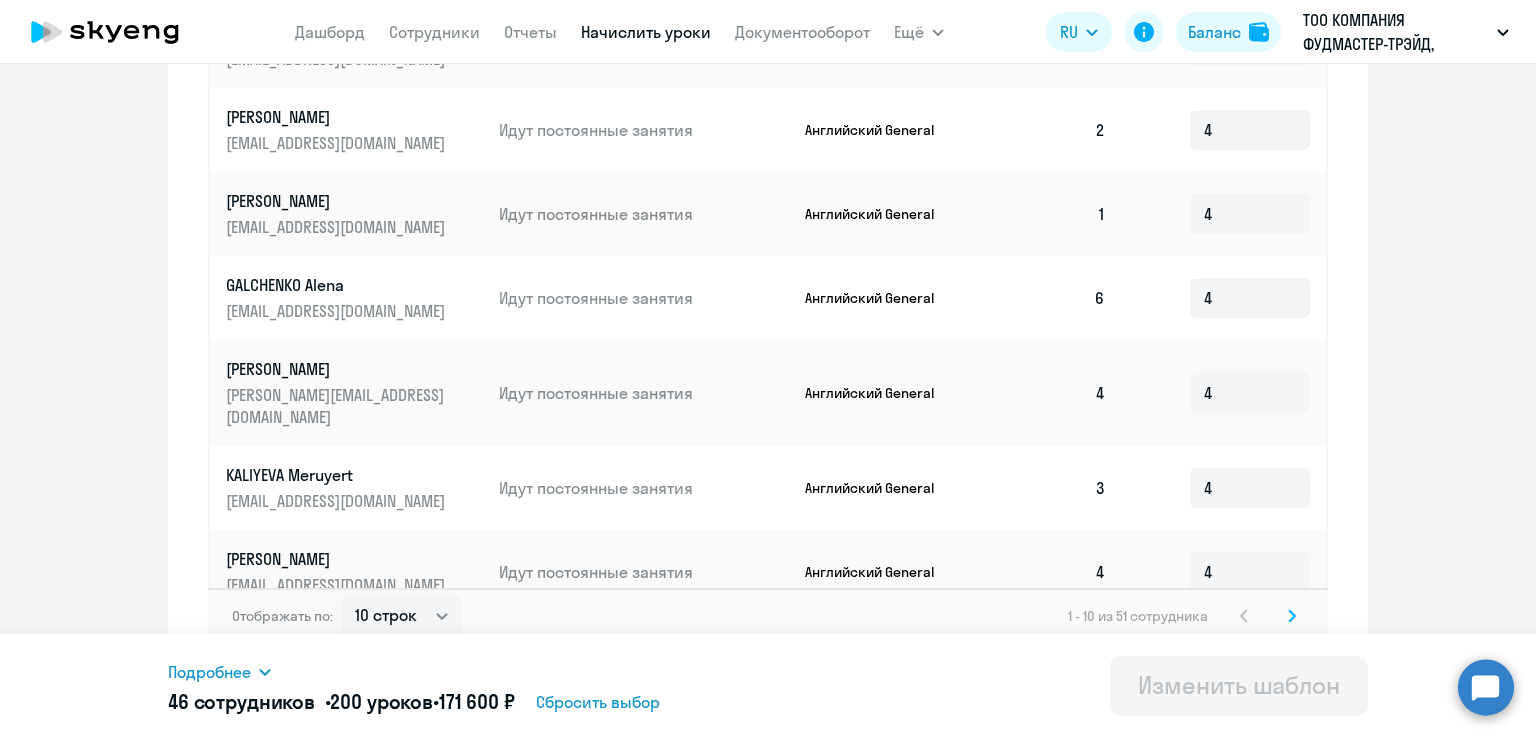 click 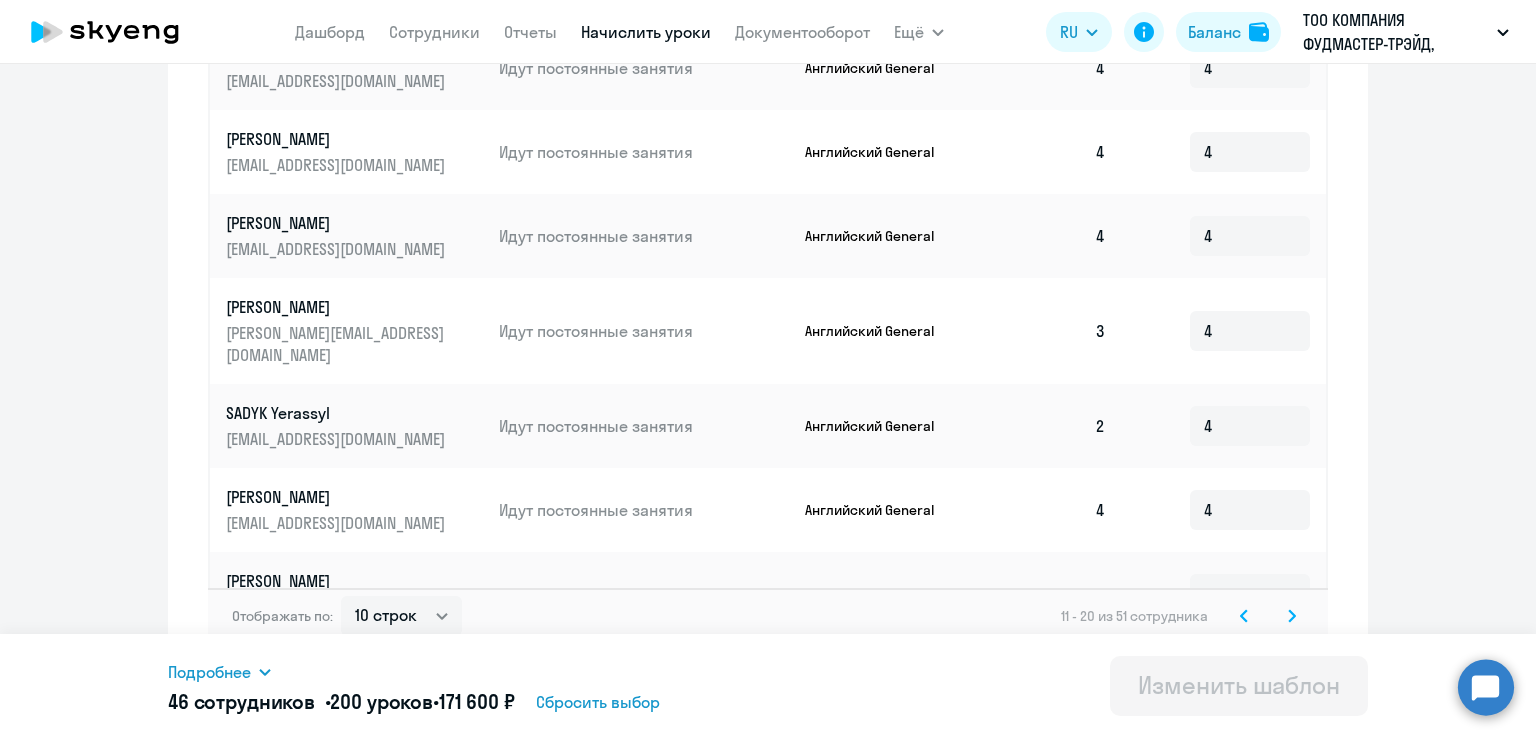 click 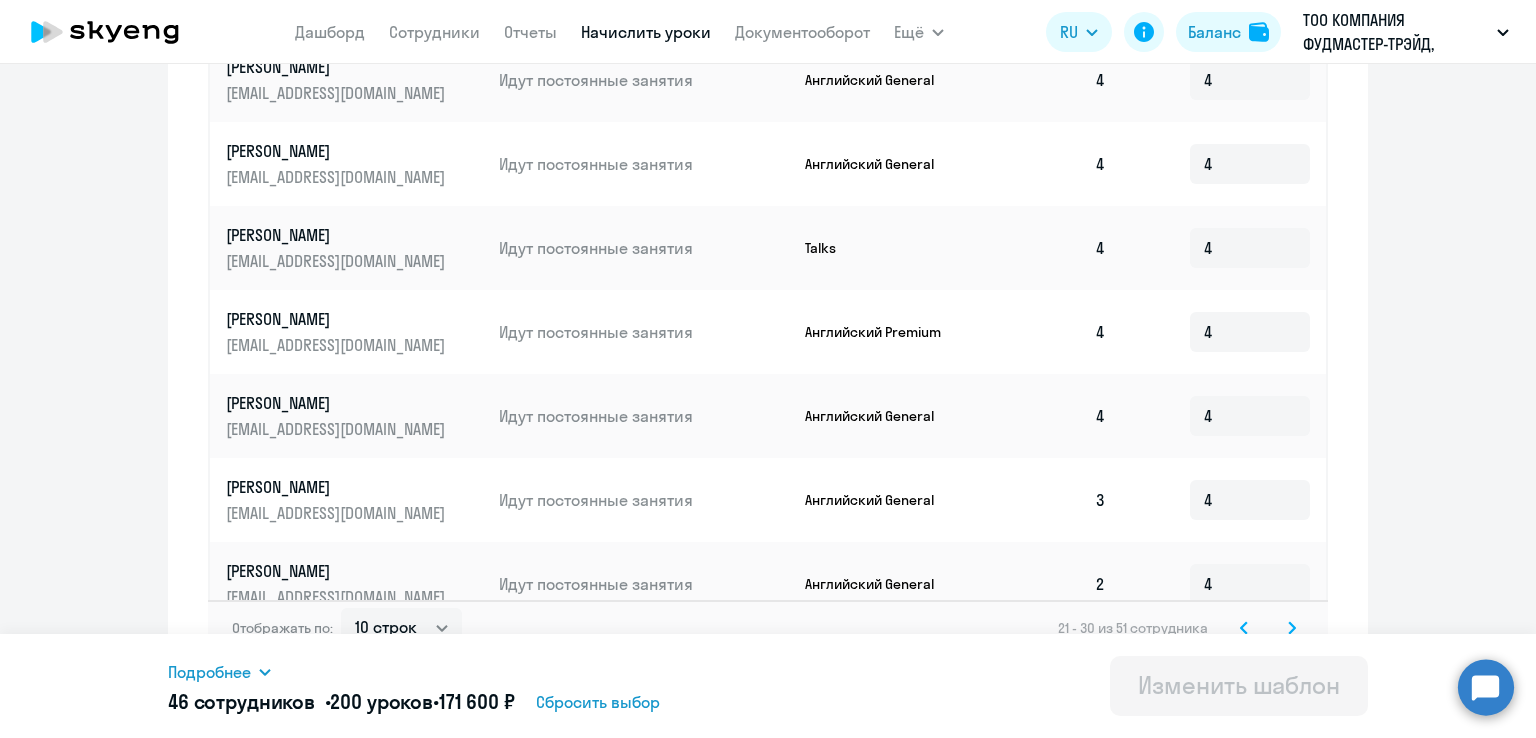 scroll, scrollTop: 1022, scrollLeft: 0, axis: vertical 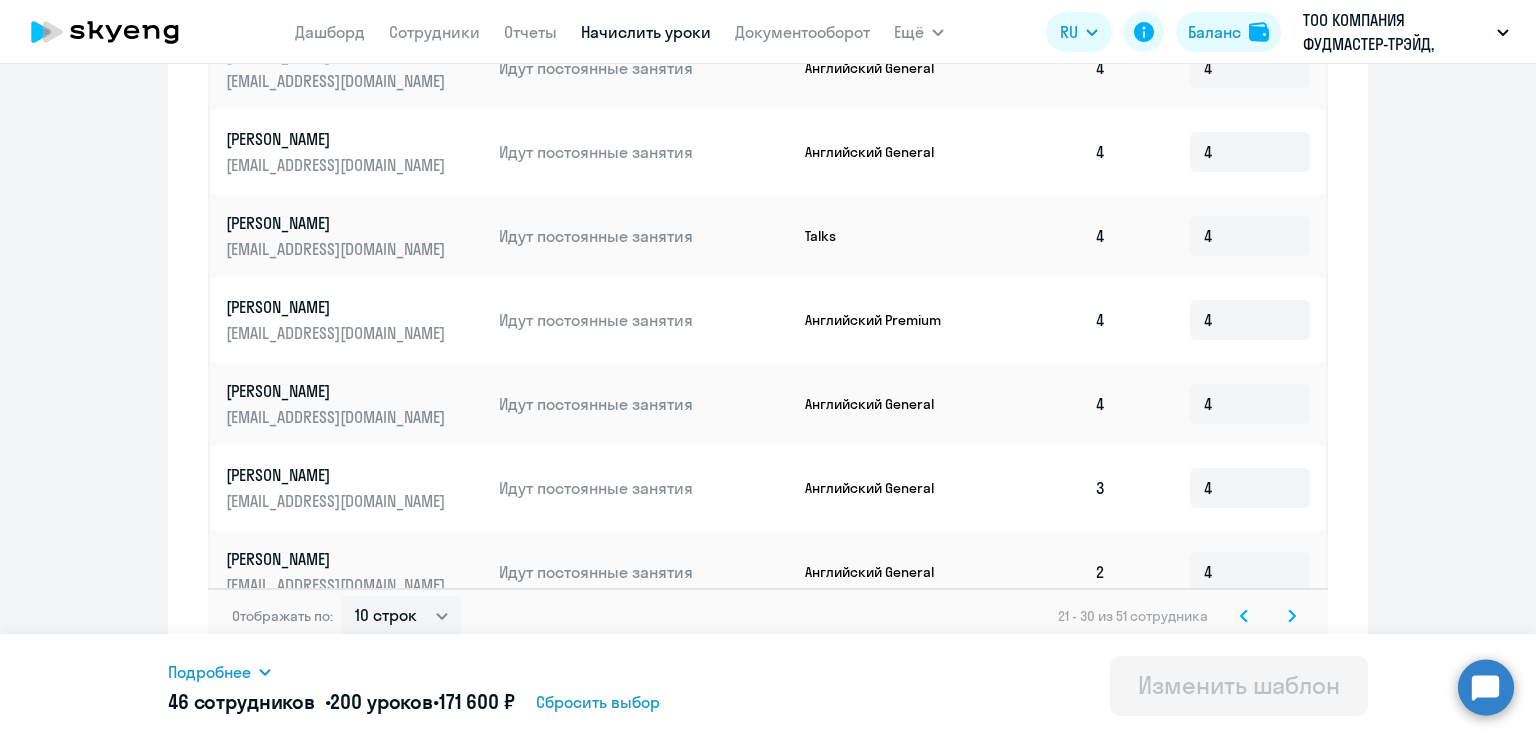 click 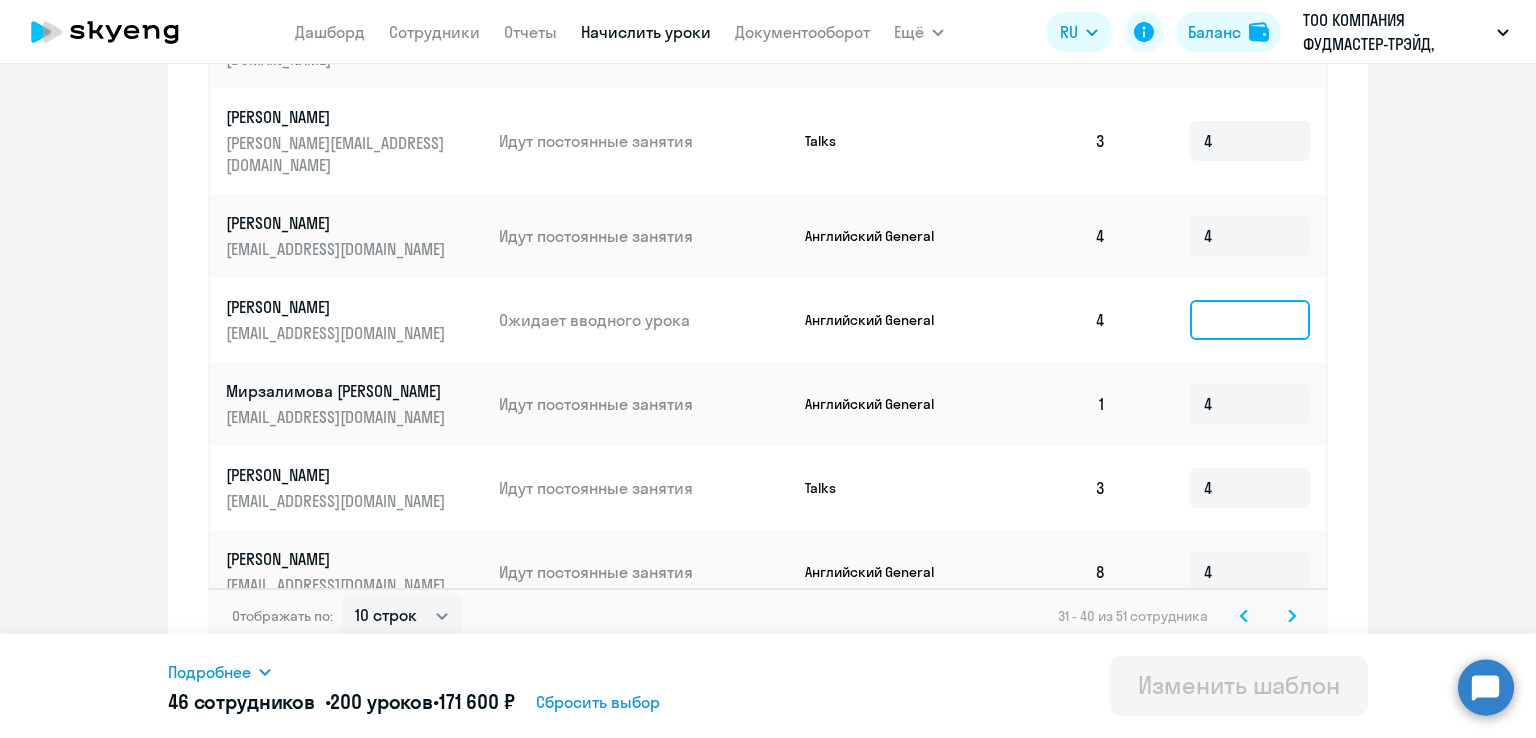 click 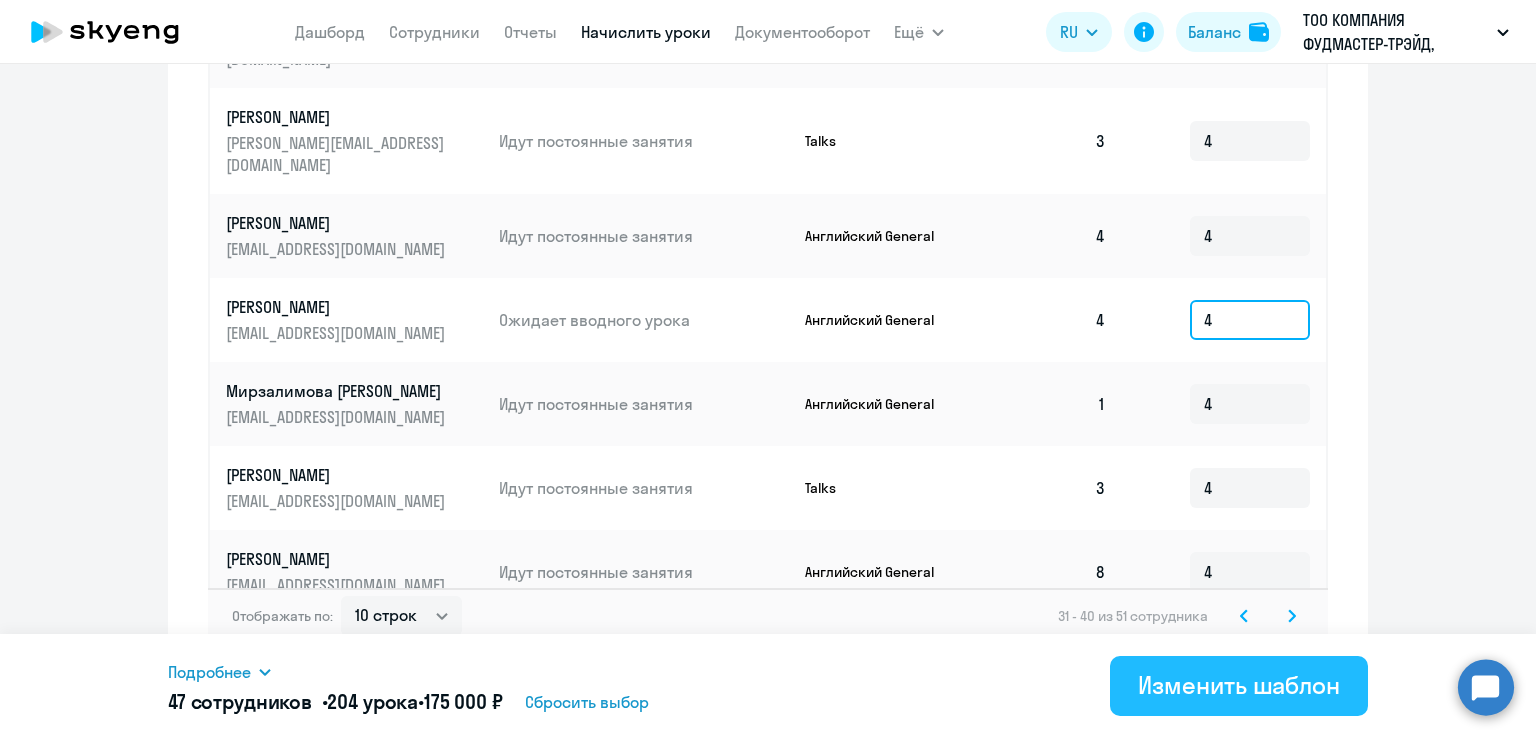 type on "4" 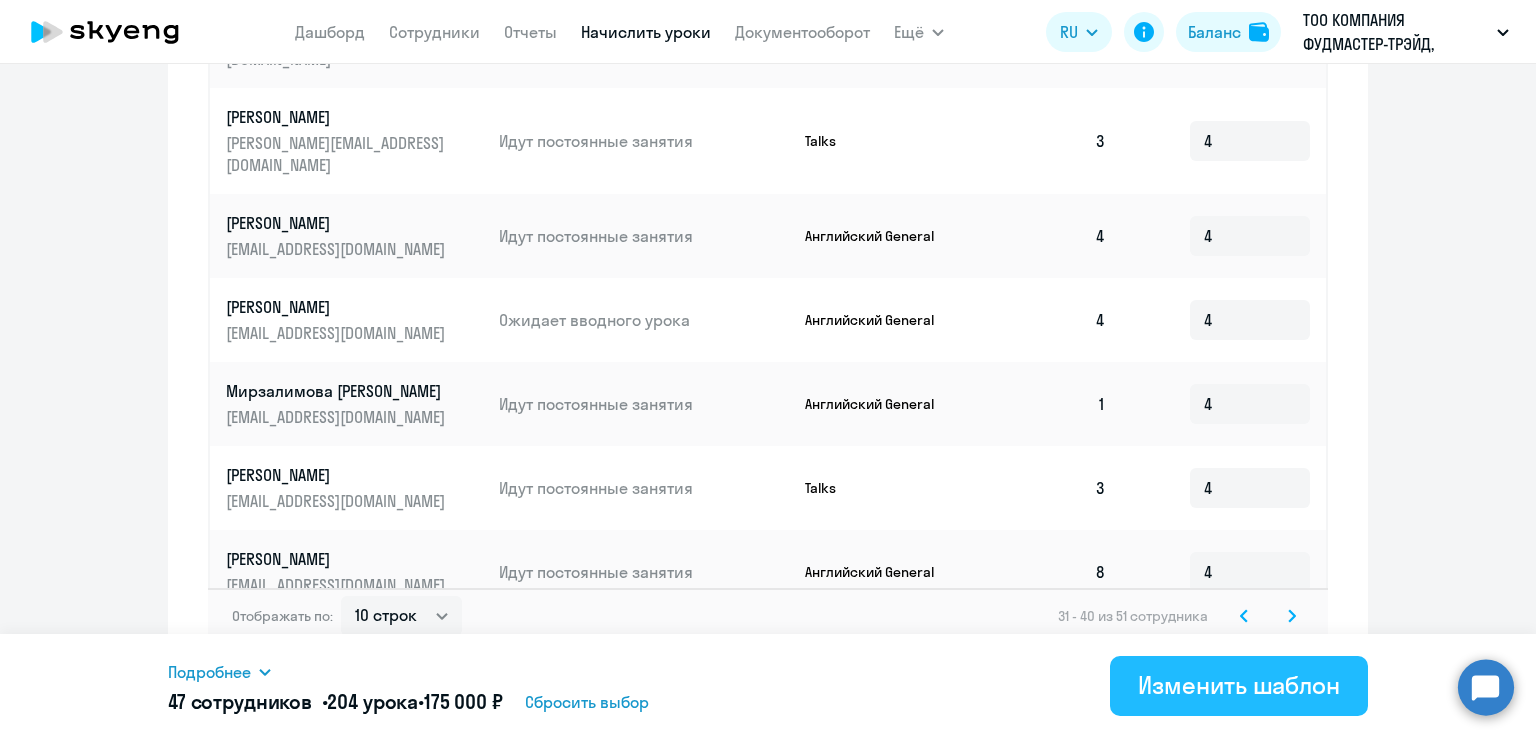 click on "Изменить шаблон" at bounding box center (1239, 686) 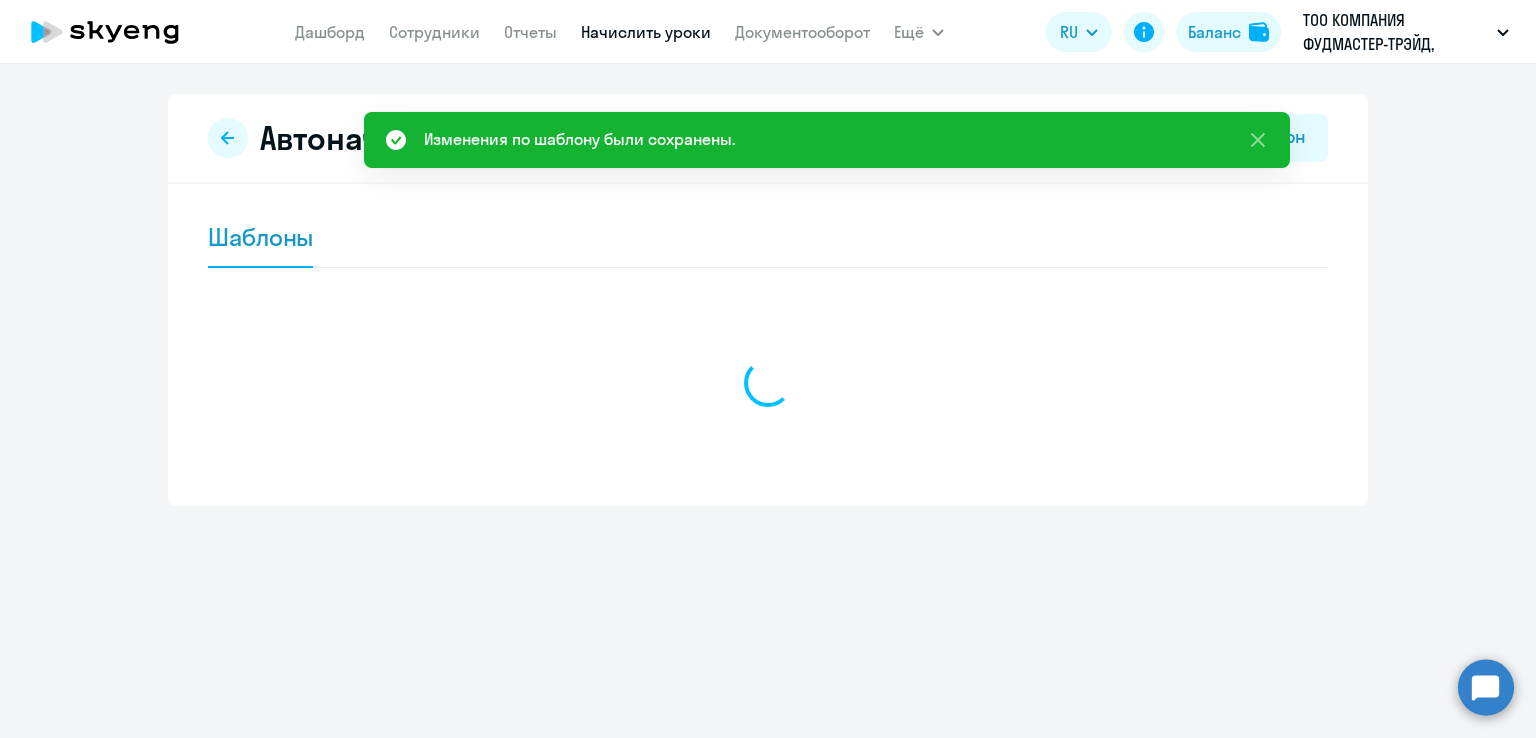 scroll, scrollTop: 0, scrollLeft: 0, axis: both 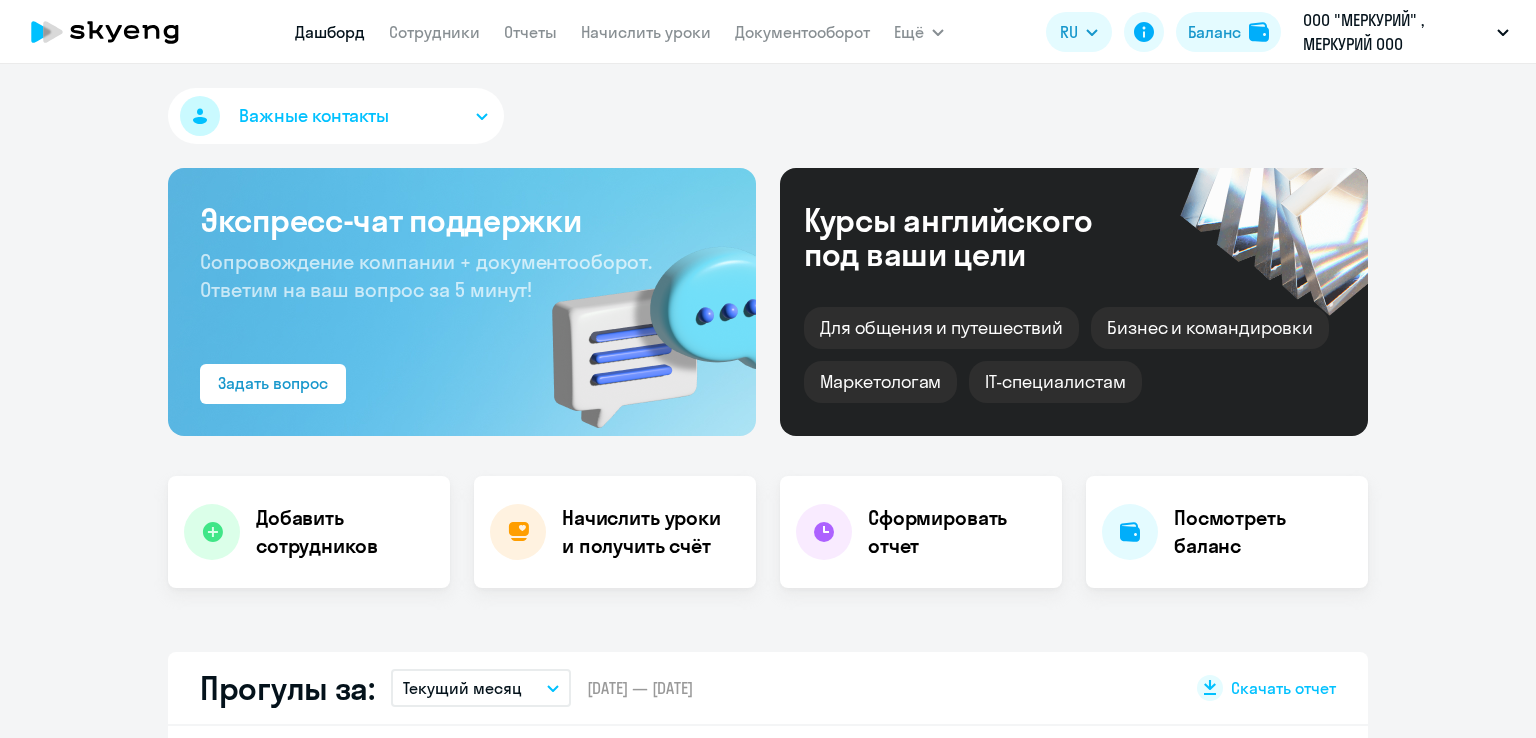 select on "30" 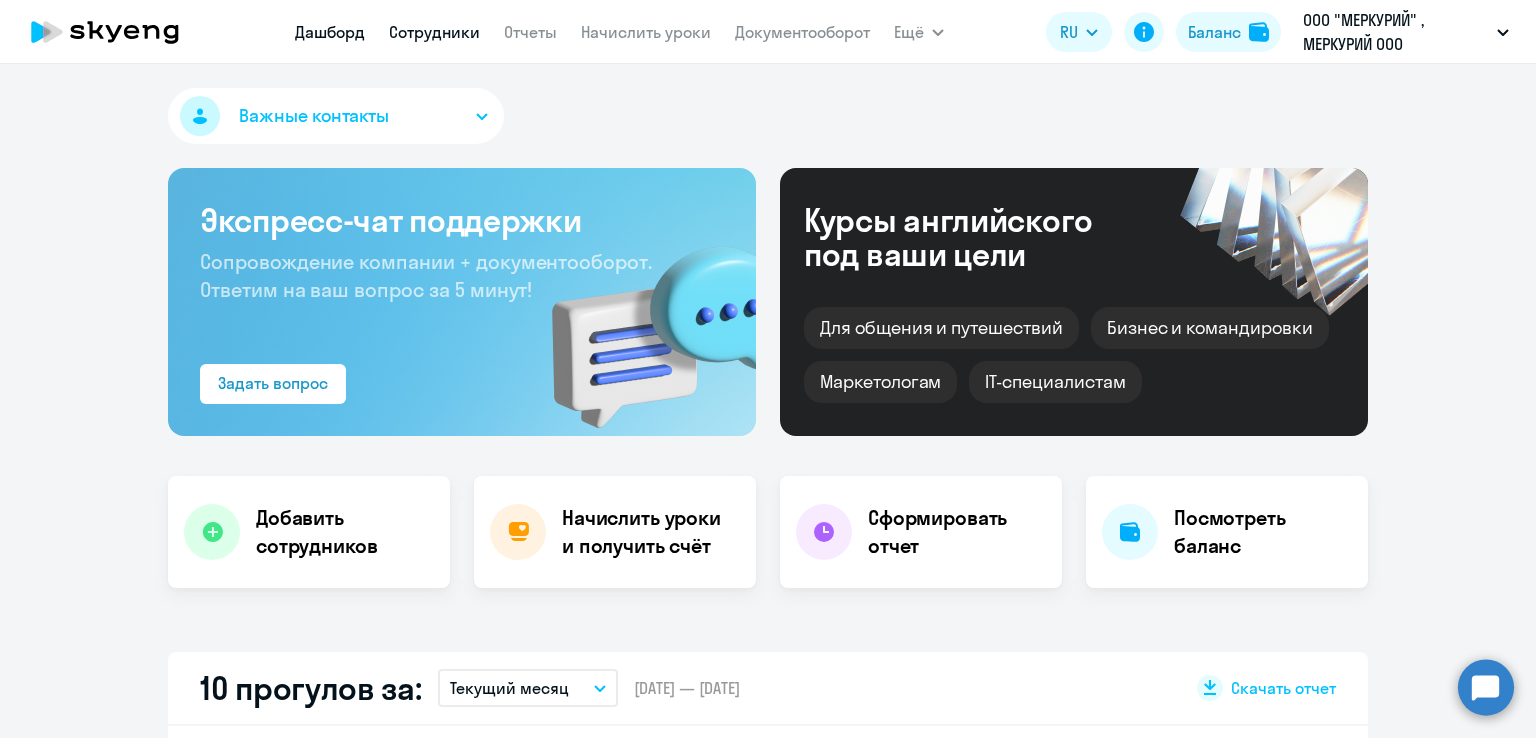 click on "Сотрудники" at bounding box center (434, 32) 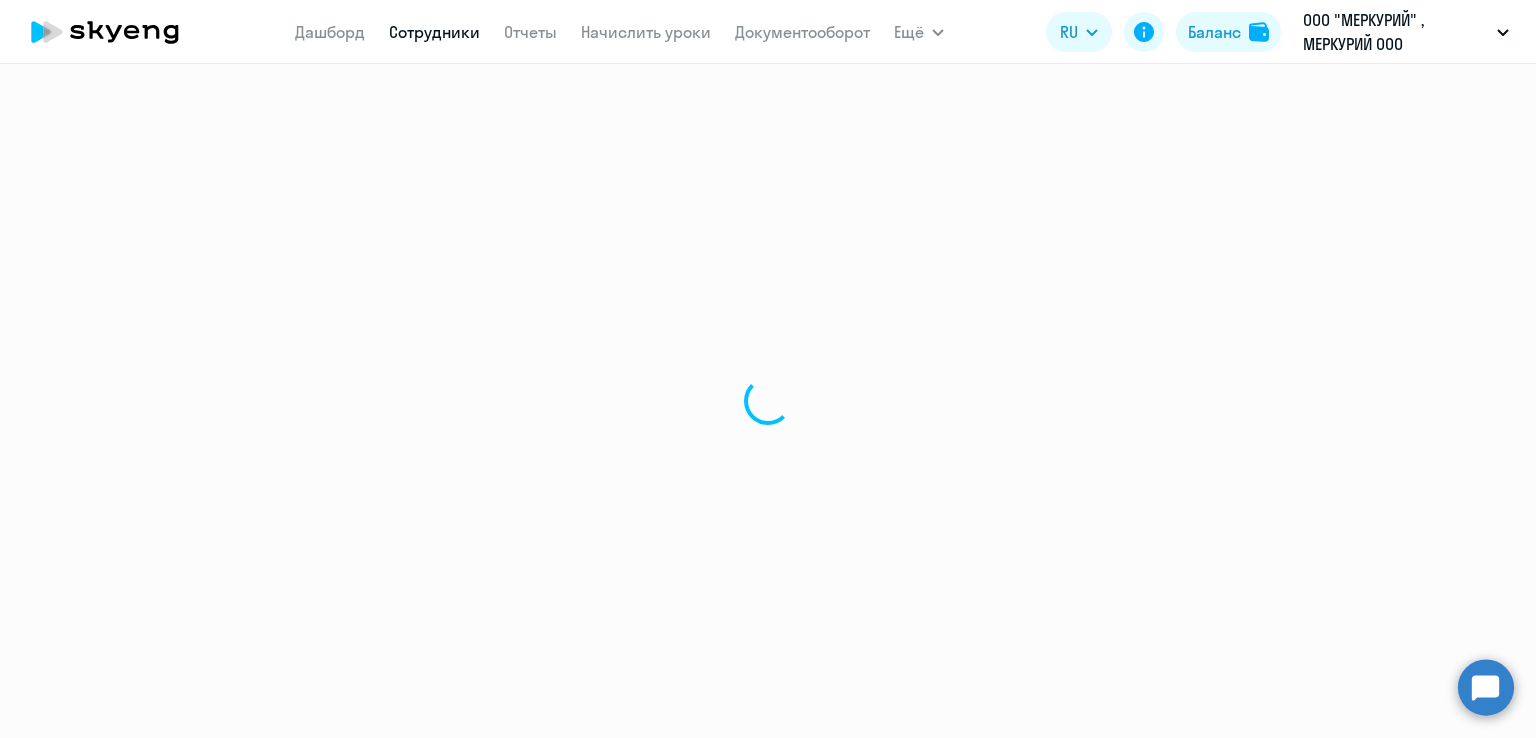 select on "30" 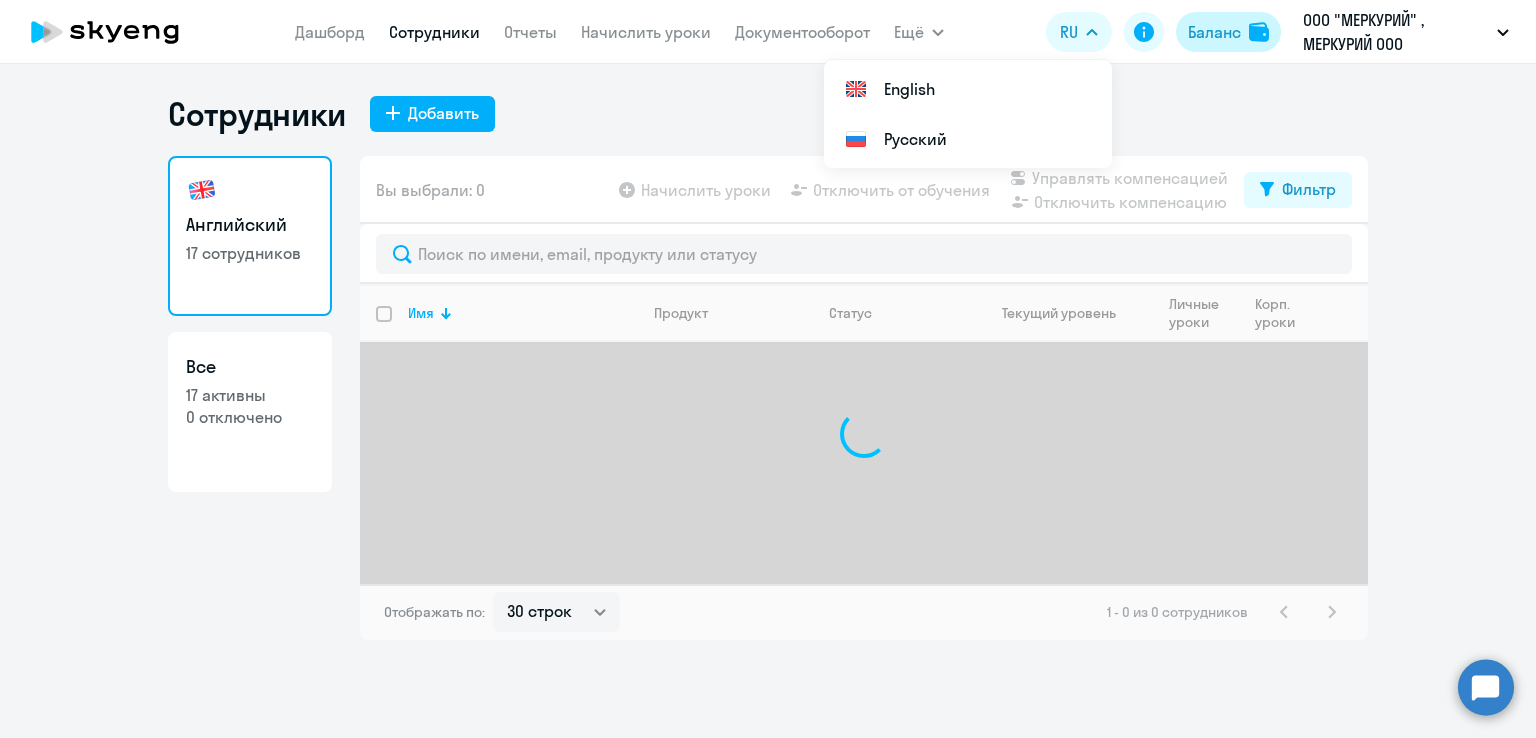 click on "Баланс" 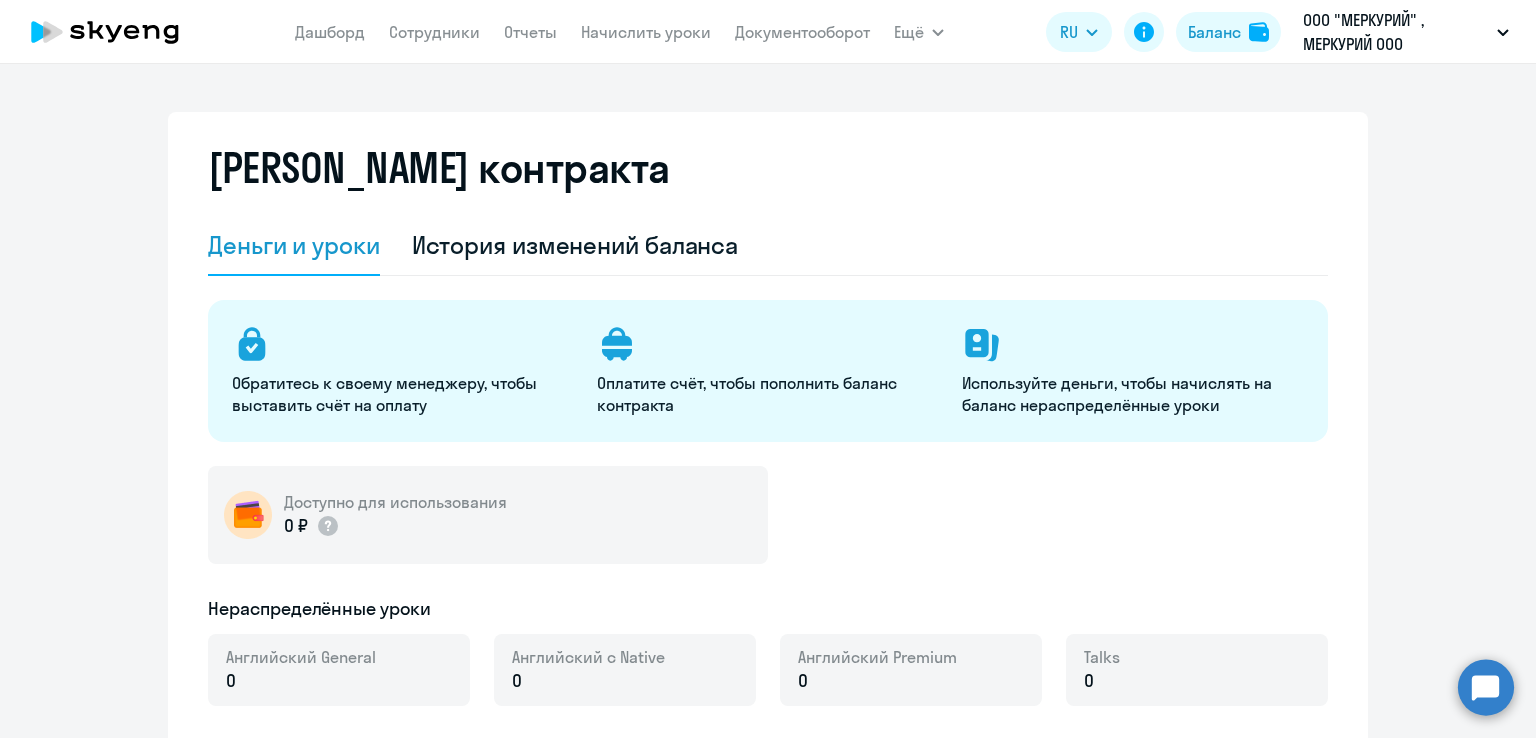 select on "english_adult_not_native_speaker" 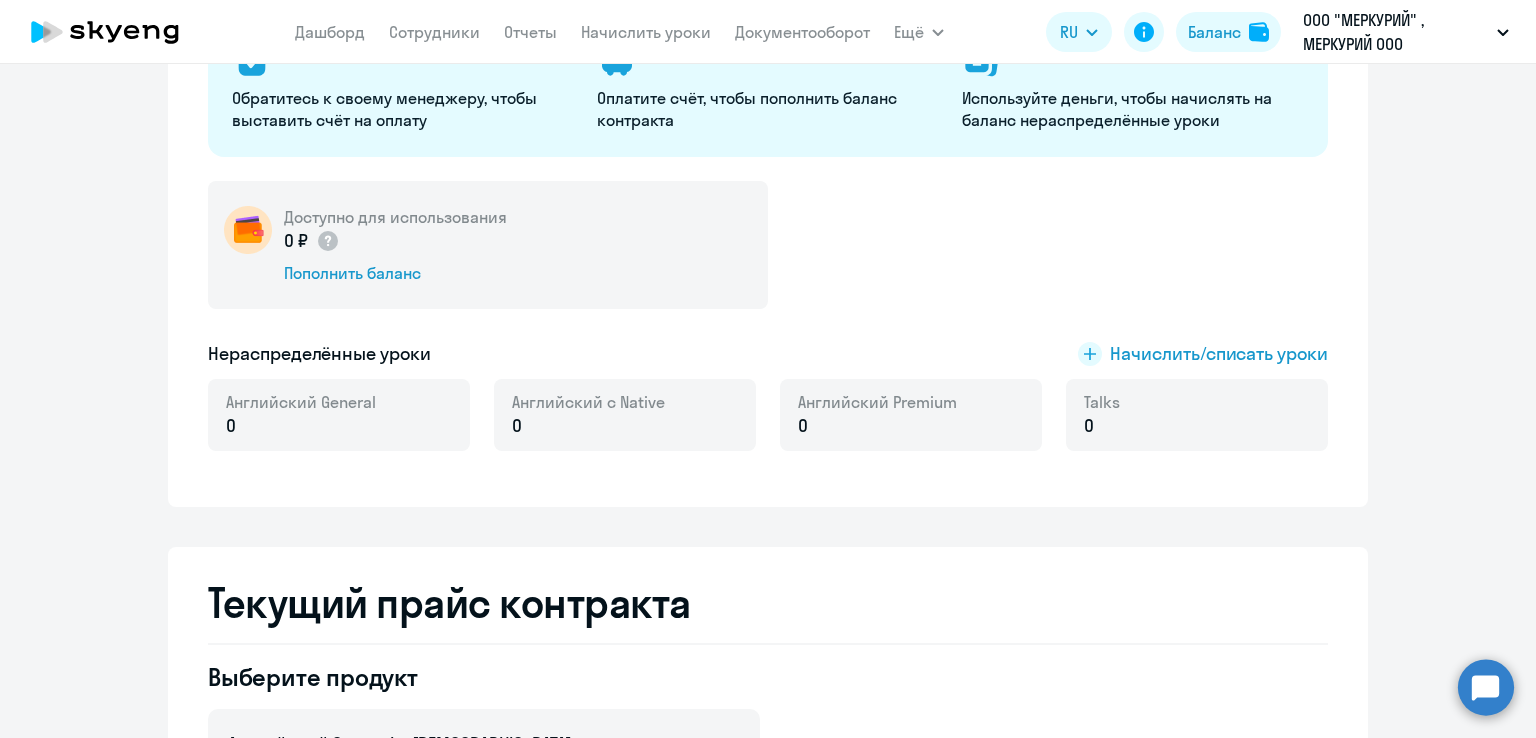 scroll, scrollTop: 300, scrollLeft: 0, axis: vertical 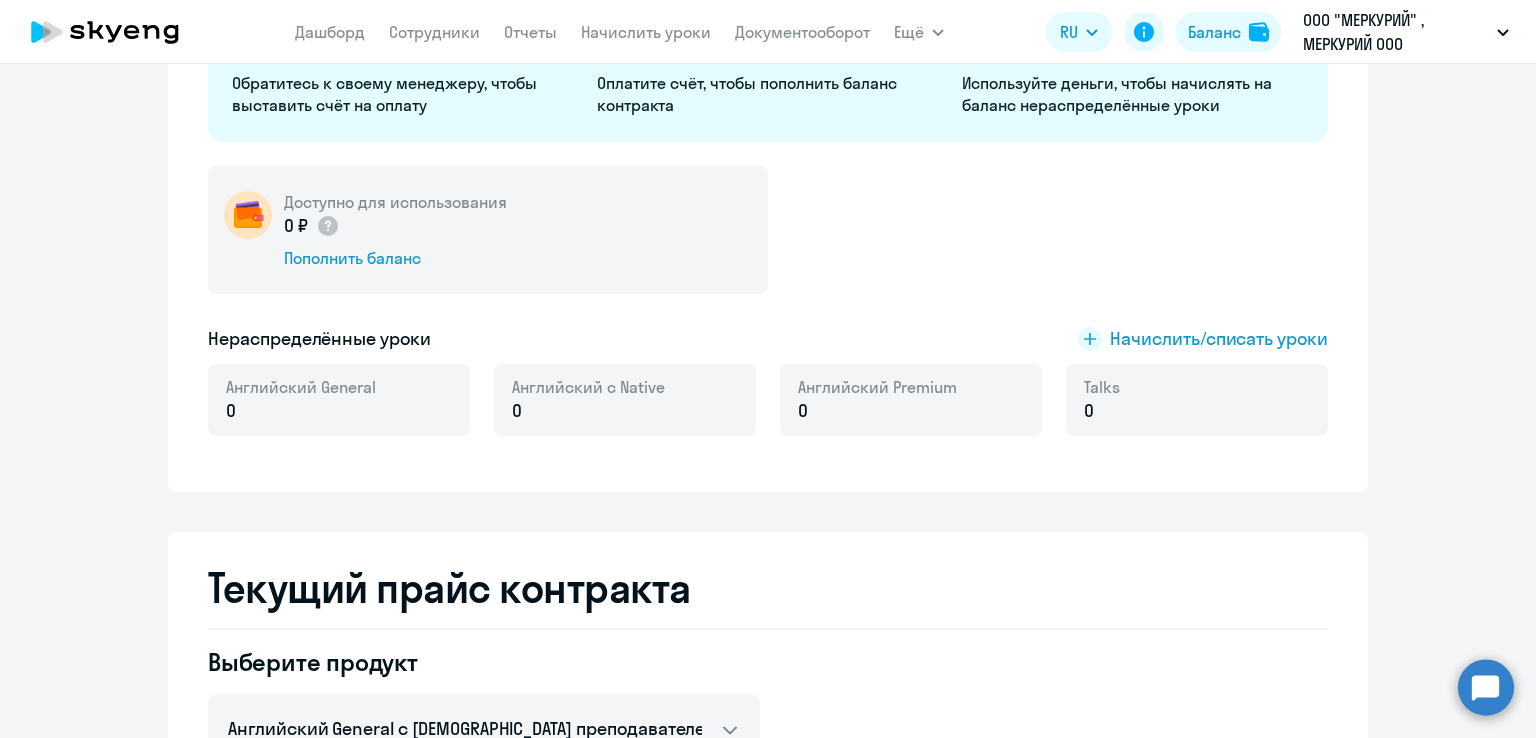 click on "Баланс контракта Деньги и уроки История изменений баланса
Обратитесь к своему менеджеру, чтобы выставить счёт на оплату
Оплатите счёт, чтобы пополнить баланс контракта
Используйте деньги, чтобы начислять на баланс нераспределённые уроки Доступно для использования  0 ₽
Пополнить баланс  Нераспределённые уроки
Начислить/списать уроки Английский General 0 Английский с Native 0 Английский Premium 0 Talks 0 Текущий прайс контракта Выберите продукт  Английский General с русскоговорящим преподавателем   Английский General с англоговорящим преподавателем" 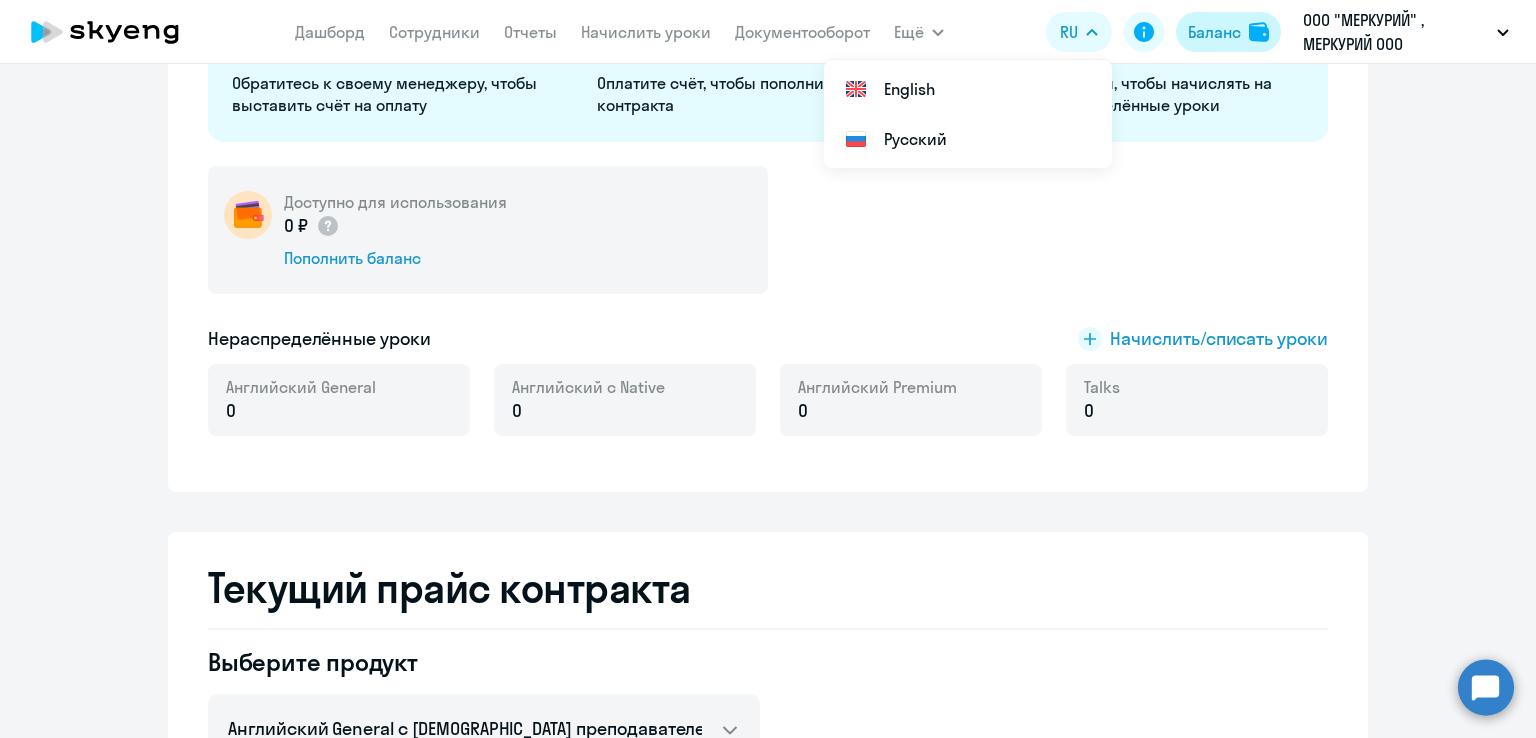 click on "Баланс" 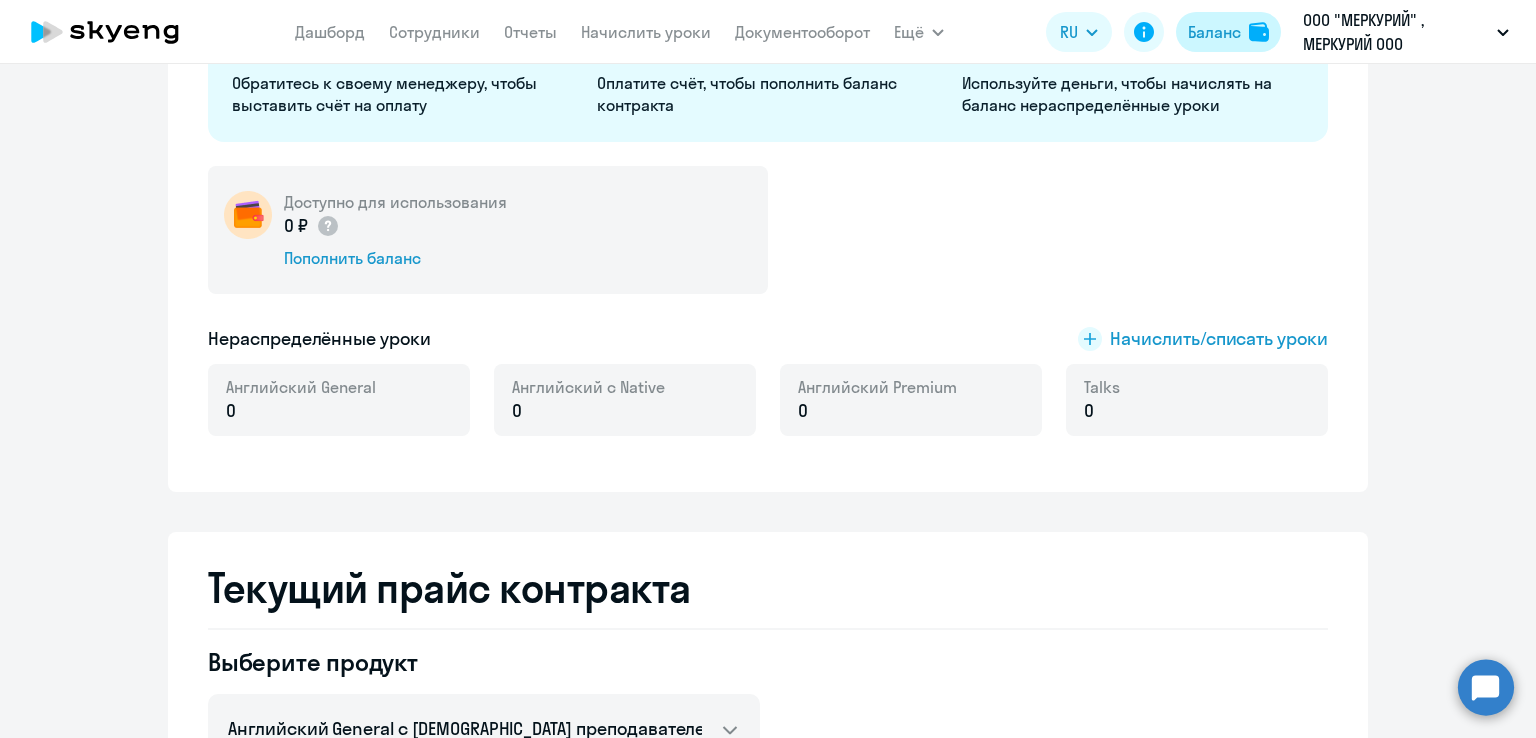 click on "Баланс" 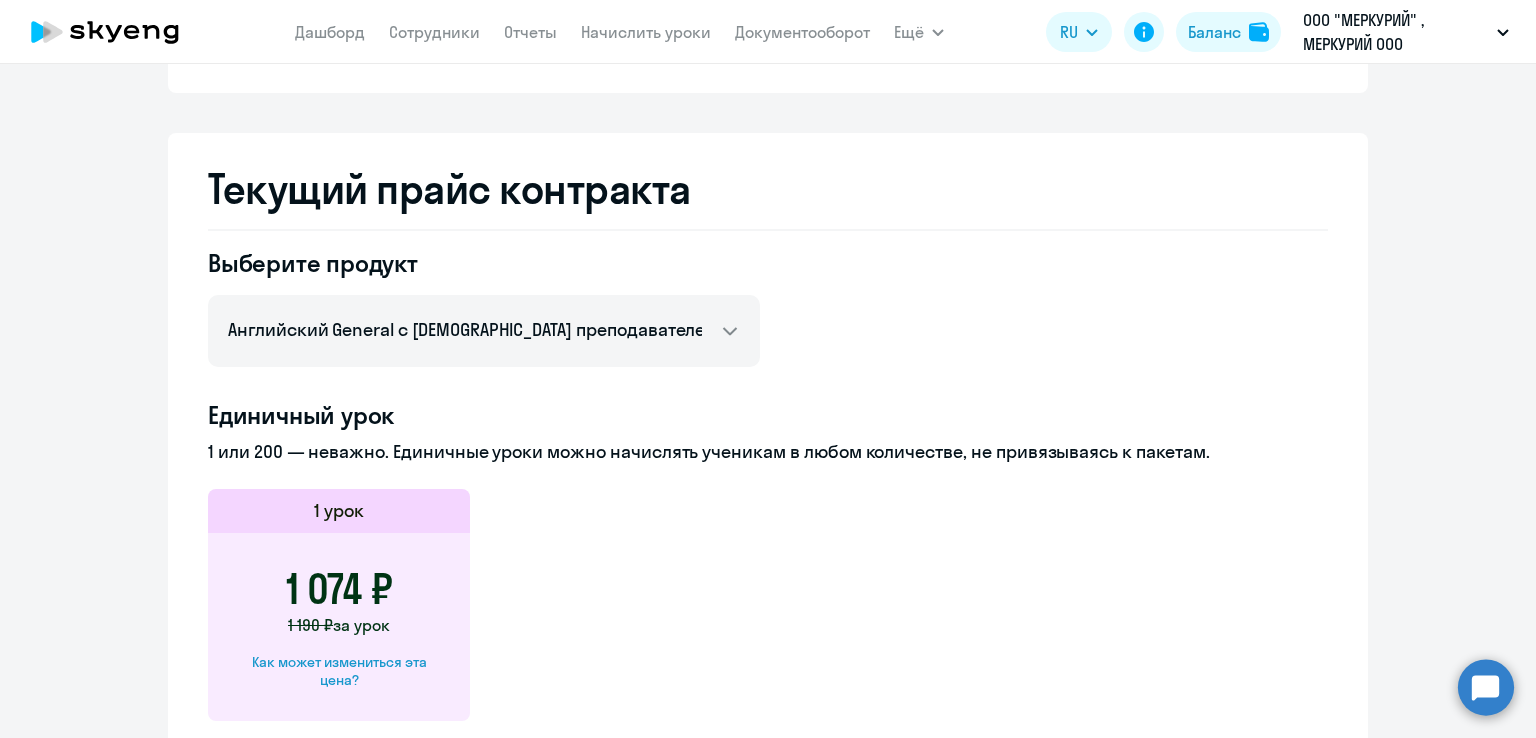 scroll, scrollTop: 700, scrollLeft: 0, axis: vertical 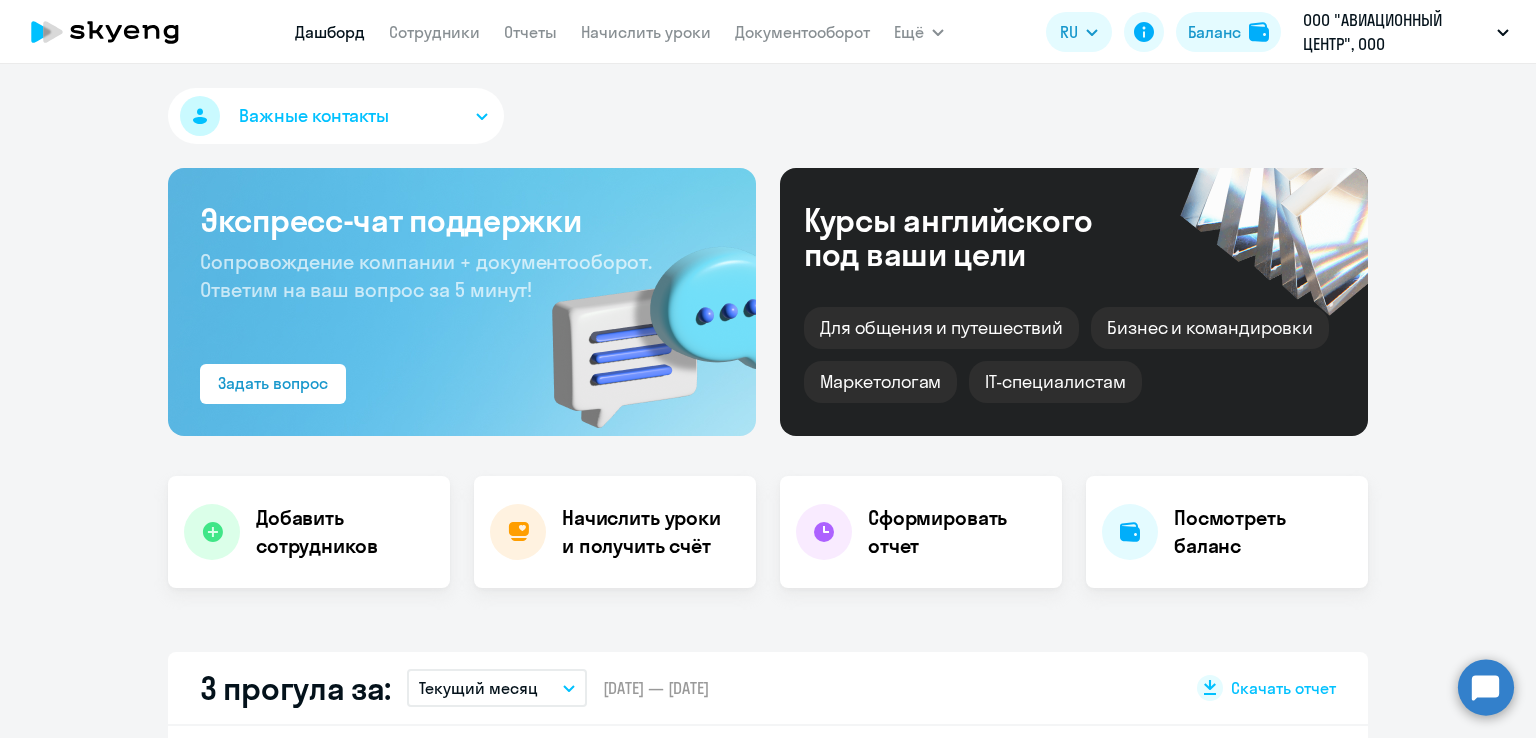 select on "30" 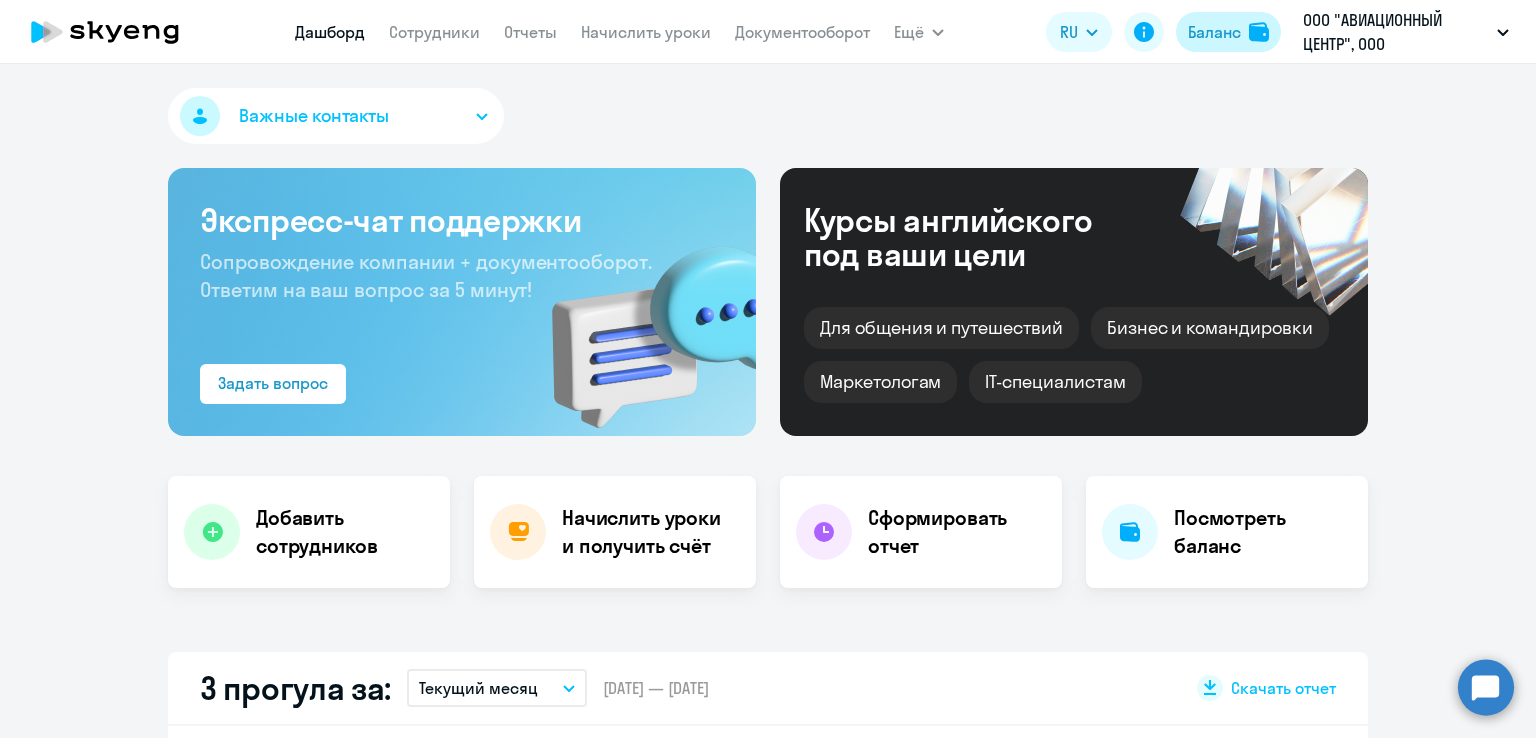 scroll, scrollTop: 0, scrollLeft: 0, axis: both 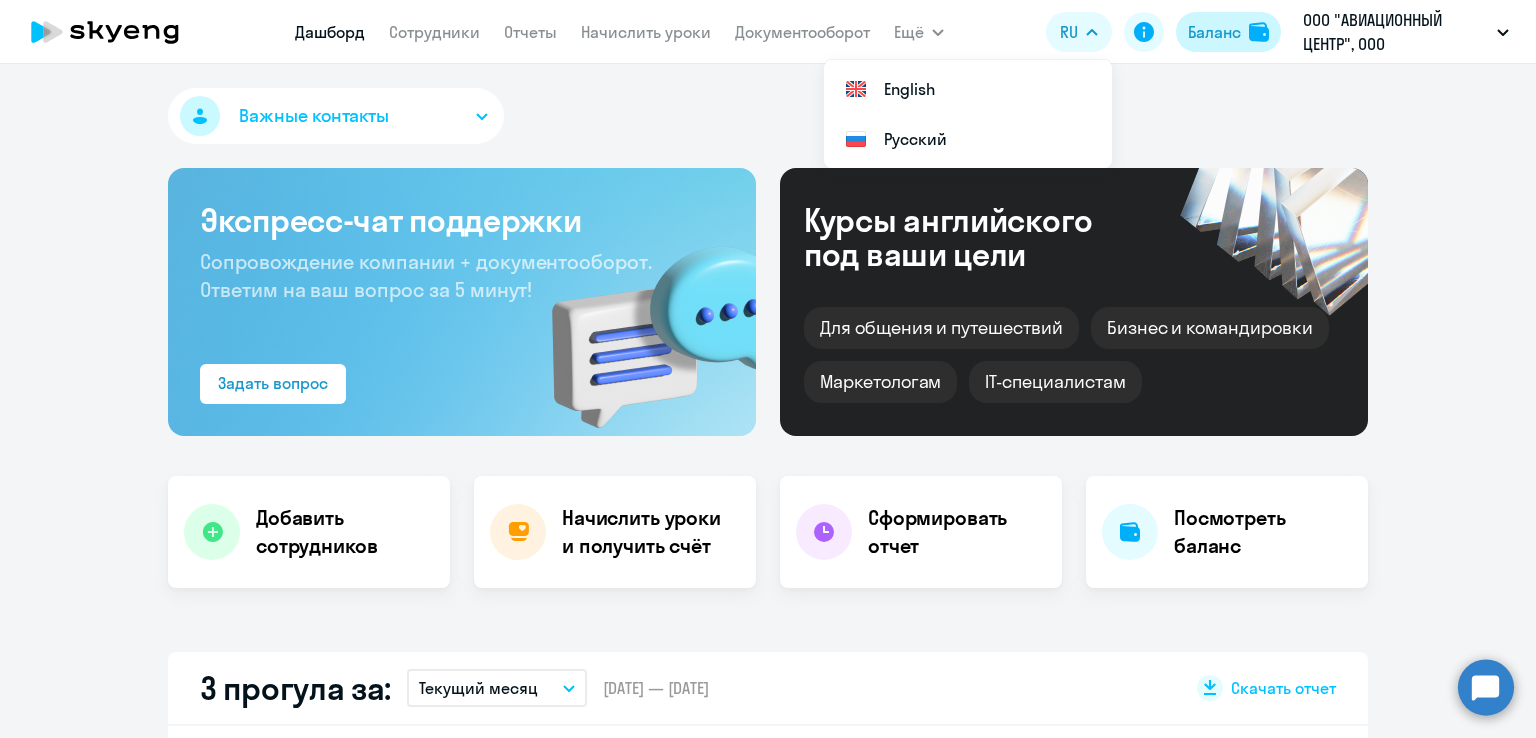 click on "Баланс" 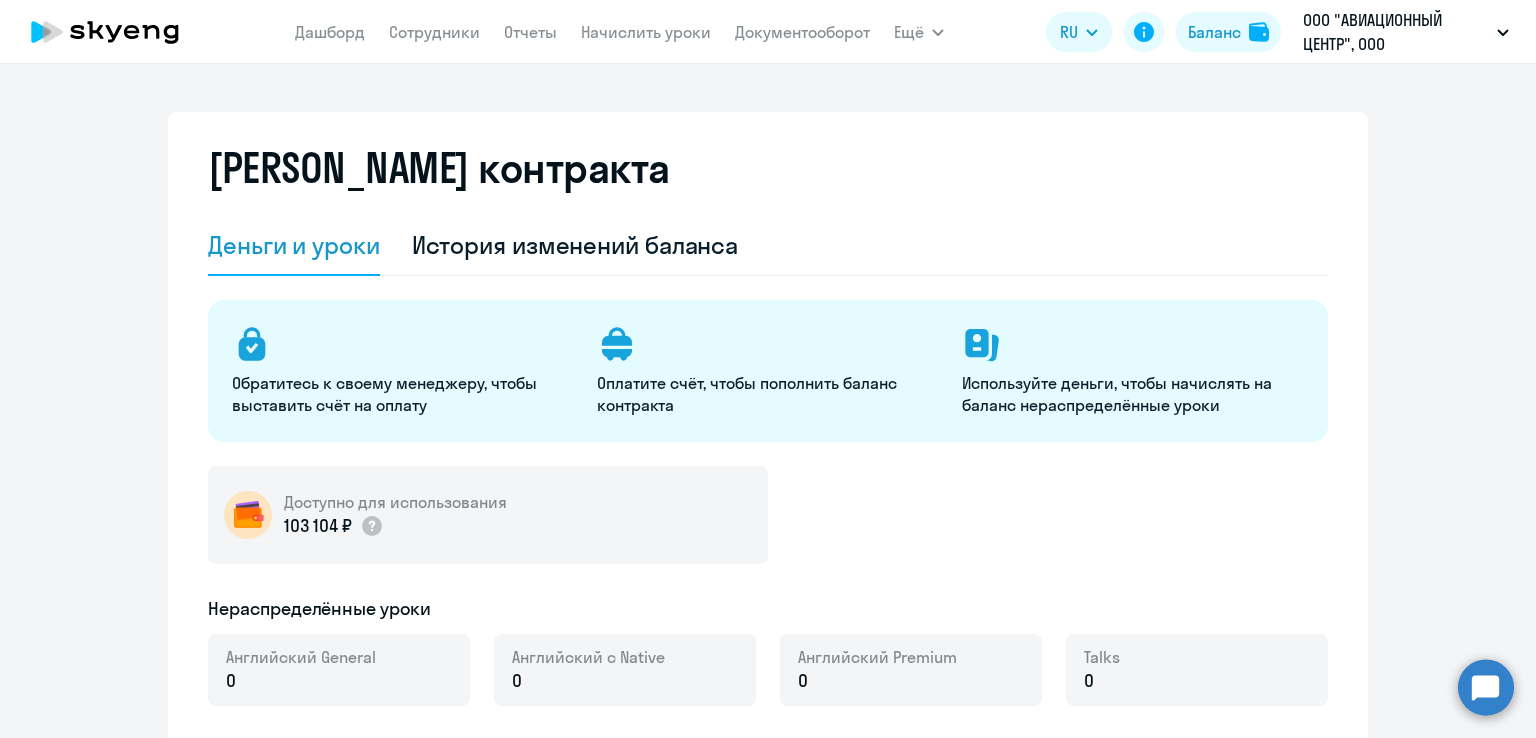 select on "english_adult_not_native_speaker" 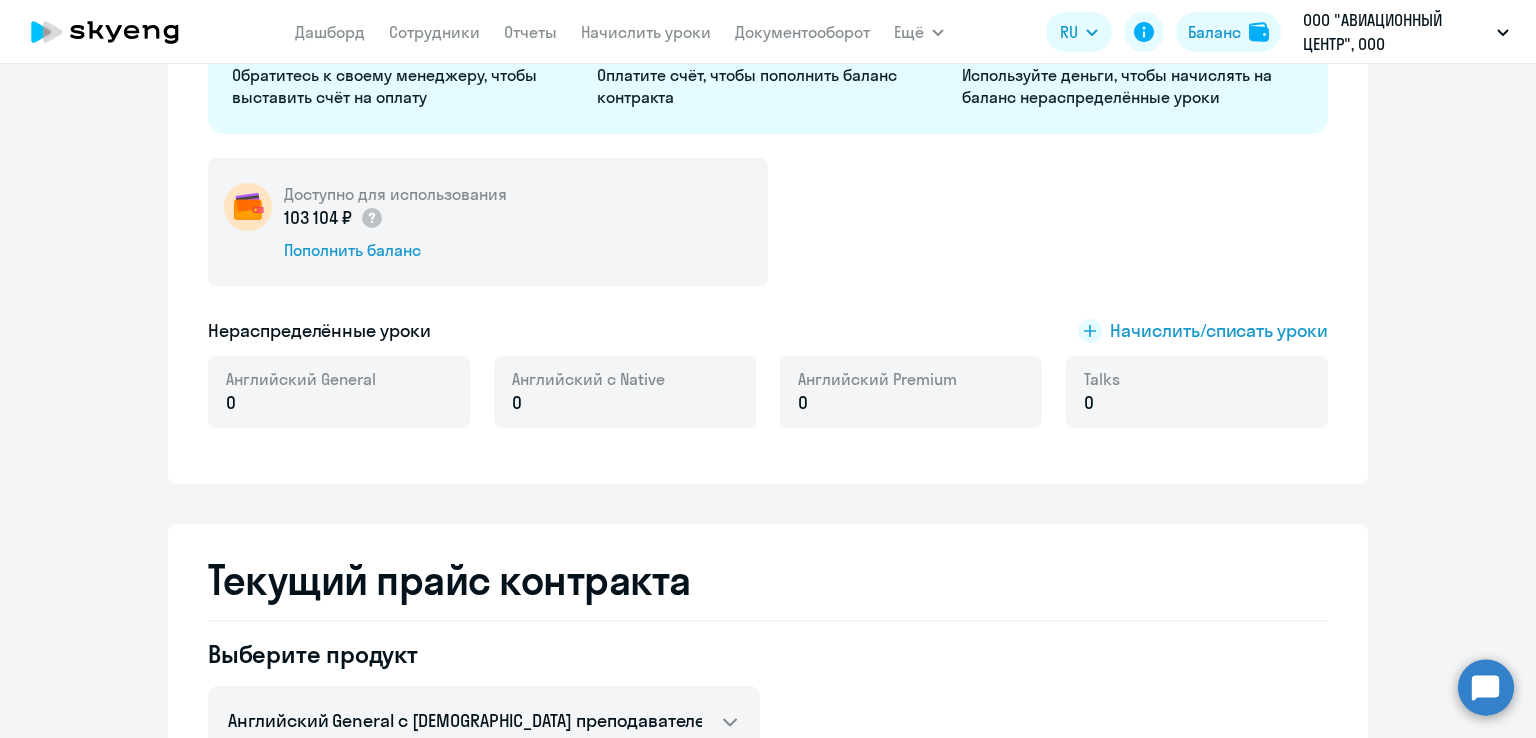 scroll, scrollTop: 400, scrollLeft: 0, axis: vertical 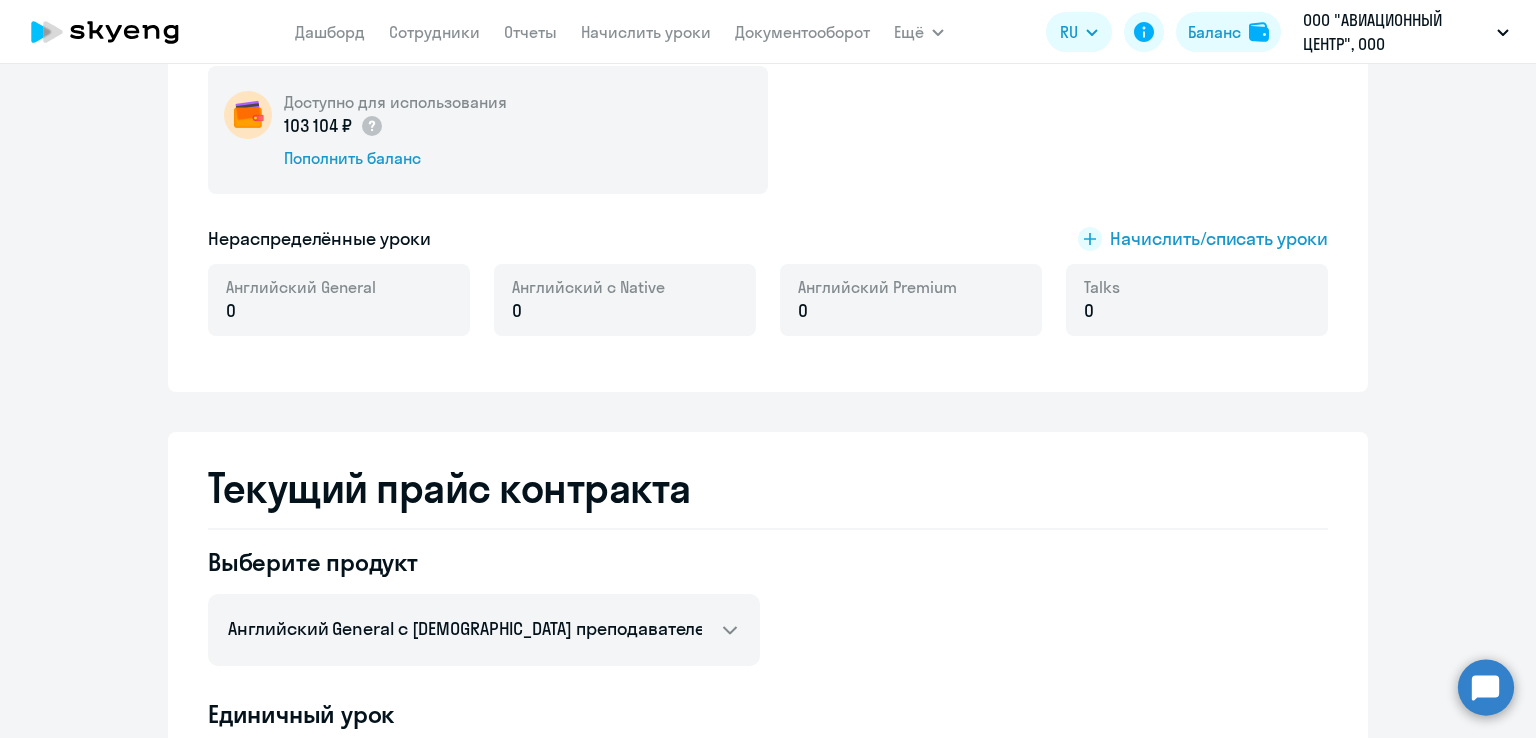 click on "Баланс контракта Деньги и уроки История изменений баланса
Обратитесь к своему менеджеру, чтобы выставить счёт на оплату
Оплатите счёт, чтобы пополнить баланс контракта
Используйте деньги, чтобы начислять на баланс нераспределённые уроки Доступно для использования  103 104 ₽
Пополнить баланс  Нераспределённые уроки
Начислить/списать уроки Английский General 0 Английский с Native 0 Английский Premium 0 Talks 0 Текущий прайс контракта Выберите продукт  Английский General с русскоговорящим преподавателем   Английский General с англоговорящим преподавателем" 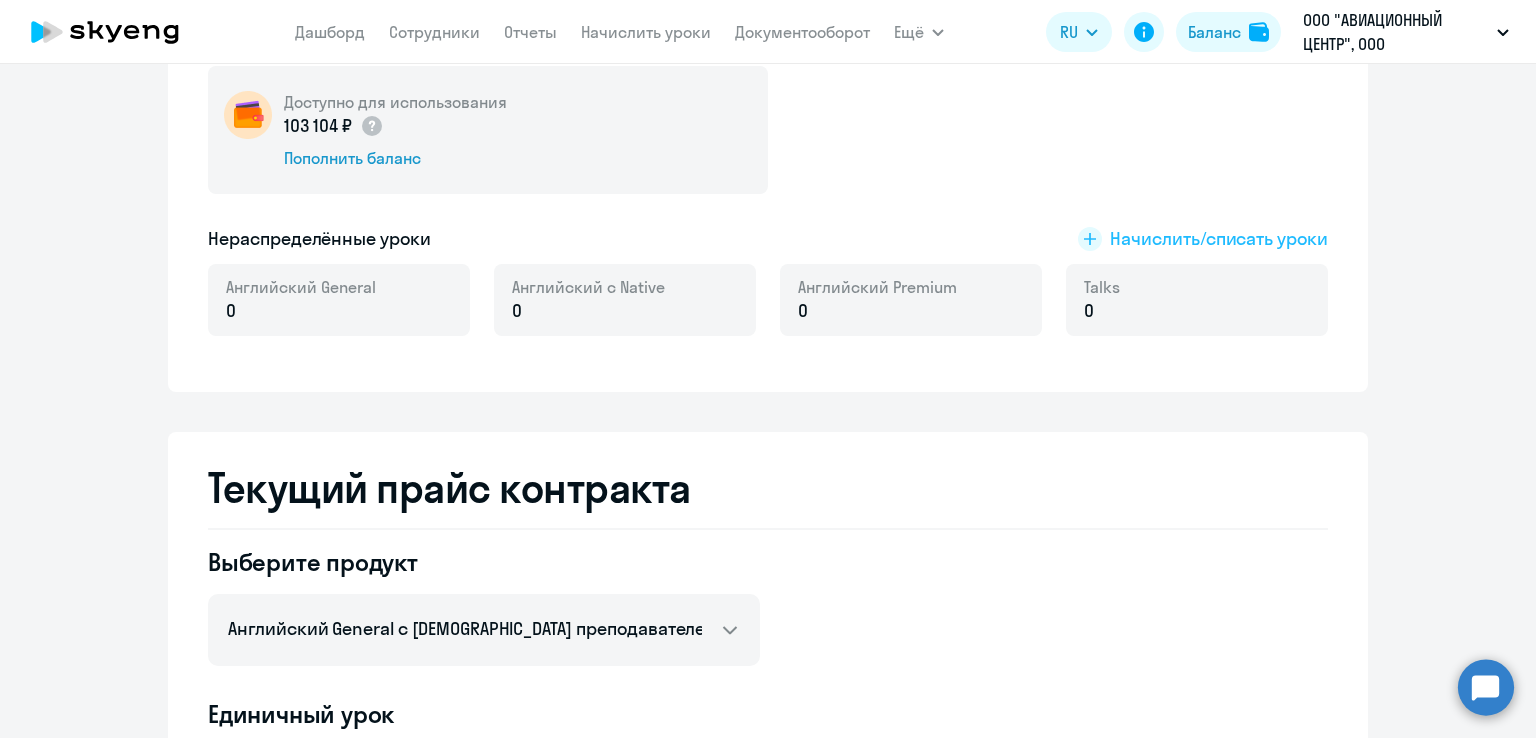 click on "Начислить/списать уроки" 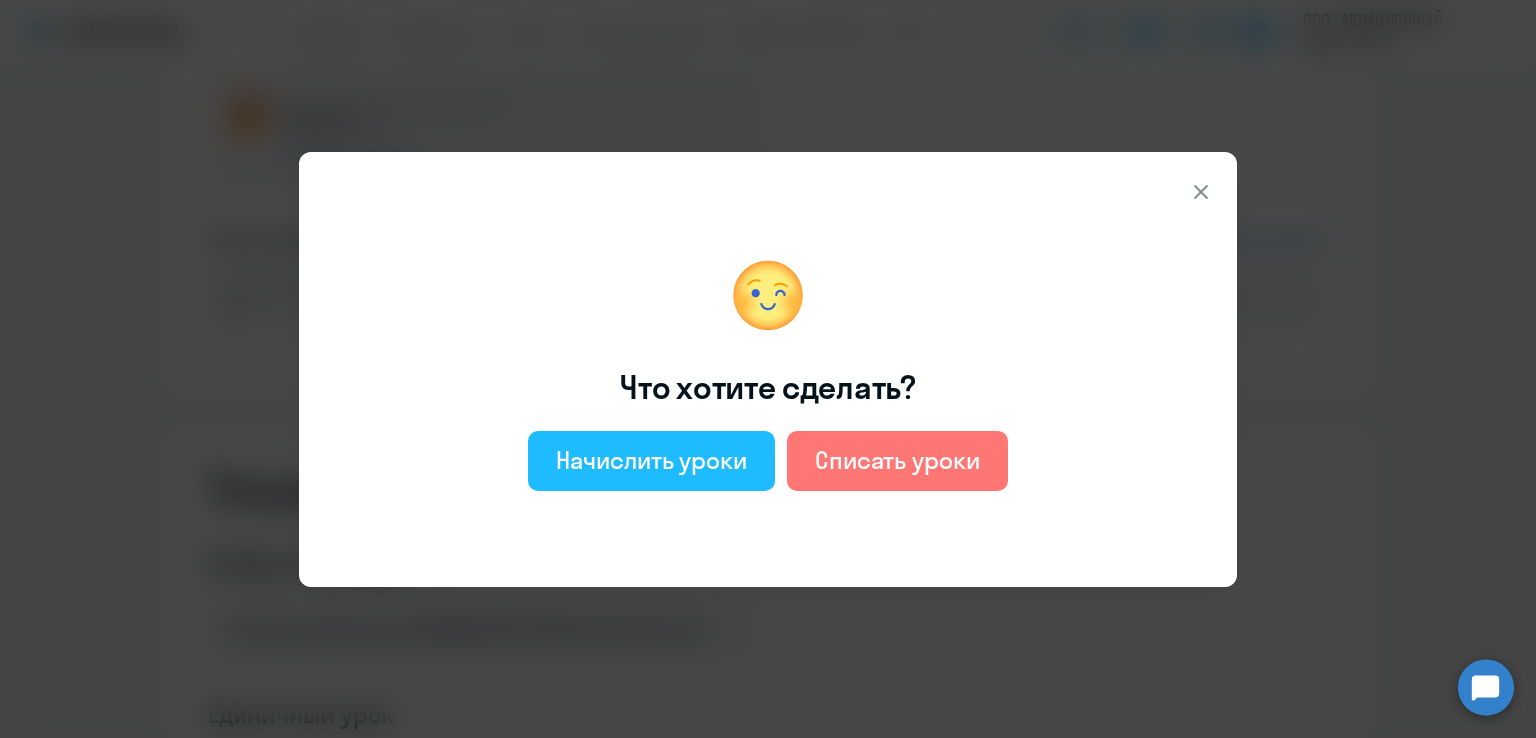 click on "Начислить уроки" at bounding box center (651, 460) 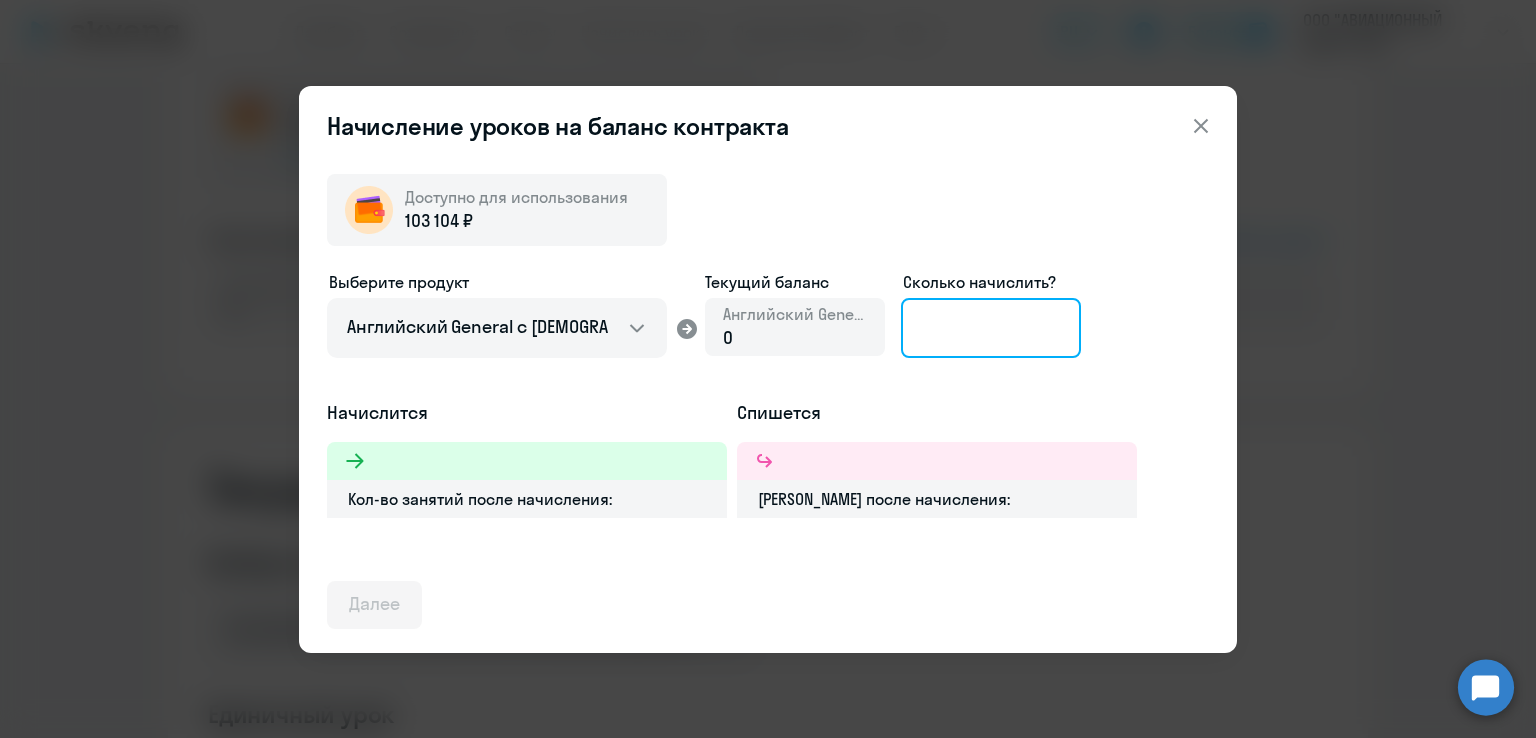 click 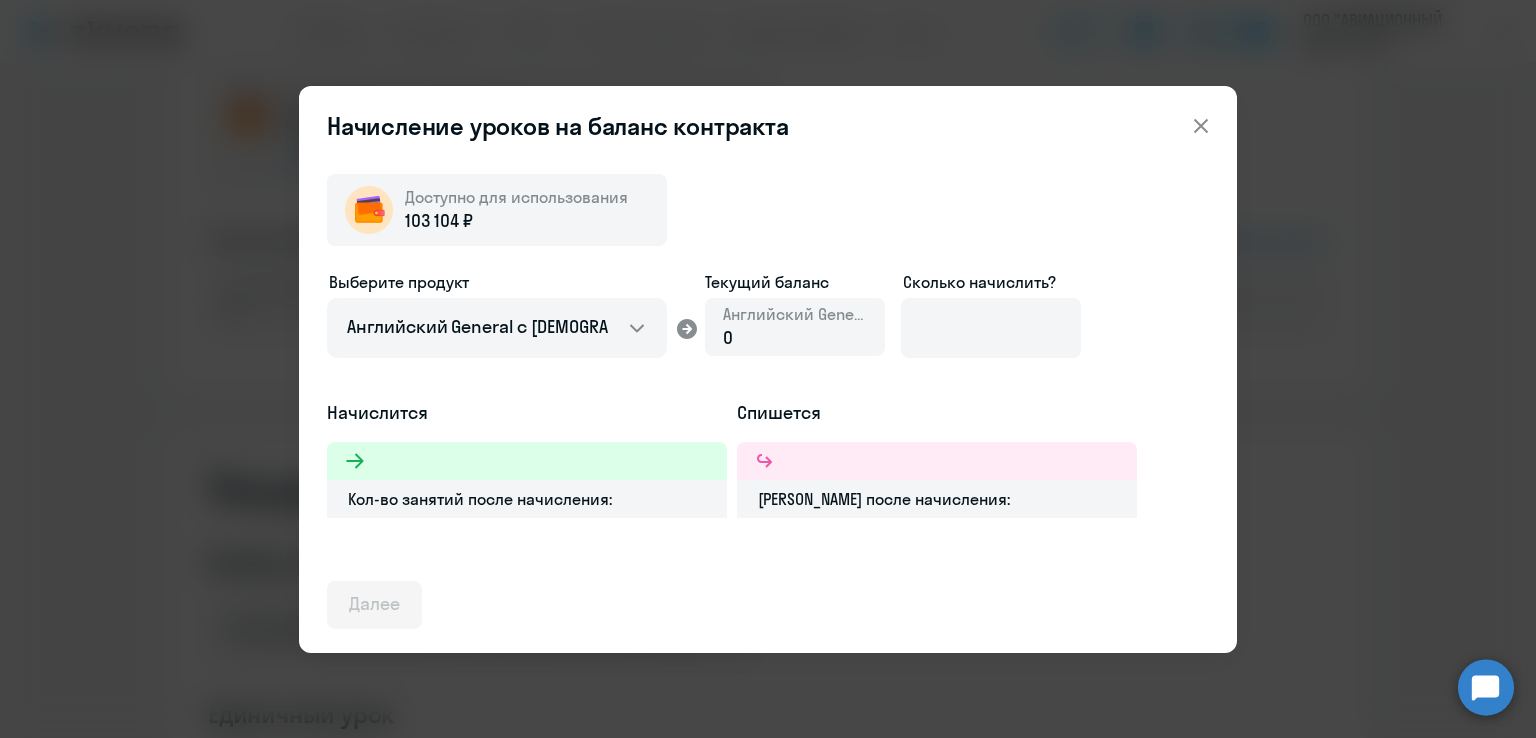 drag, startPoint x: 925, startPoint y: 394, endPoint x: 930, endPoint y: 378, distance: 16.763054 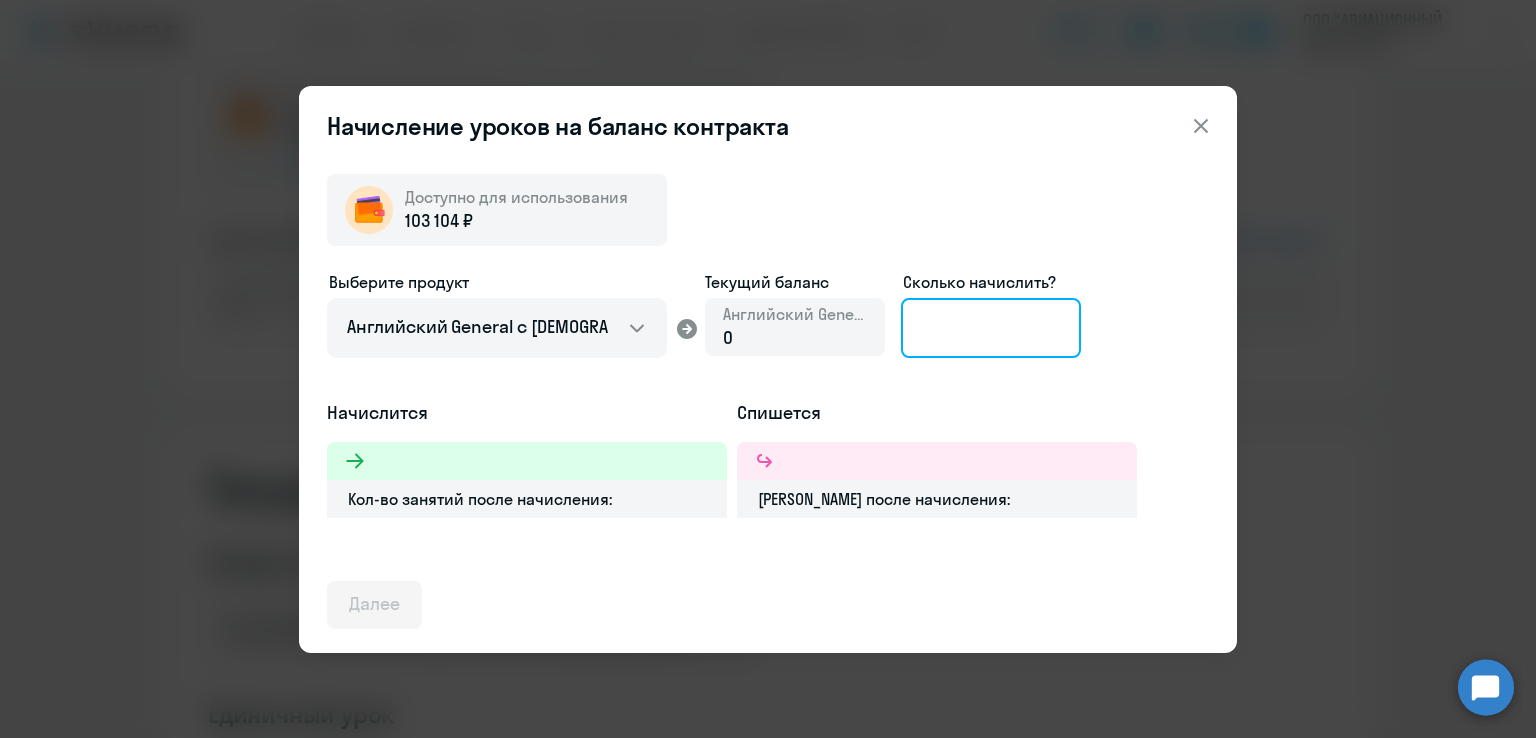 click 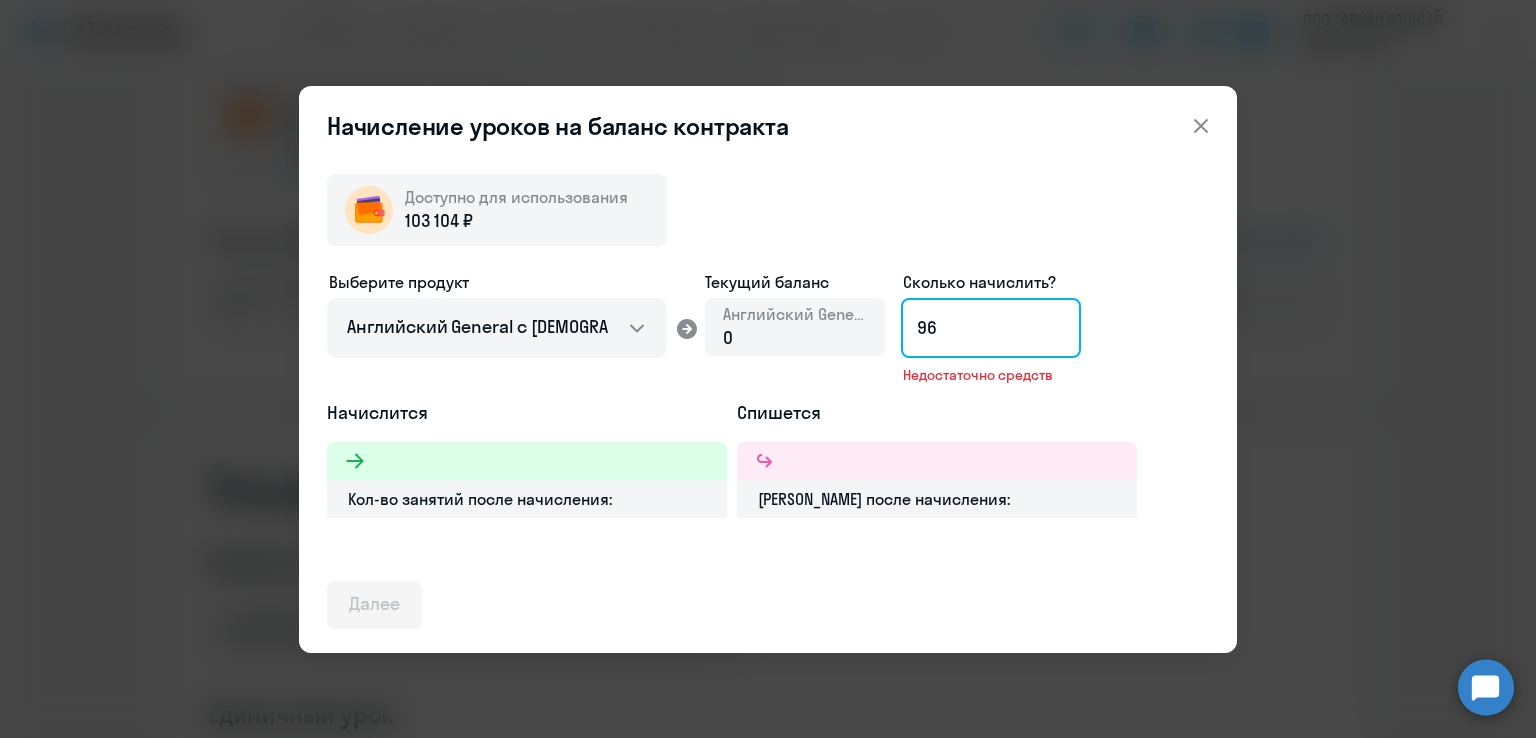 type on "96" 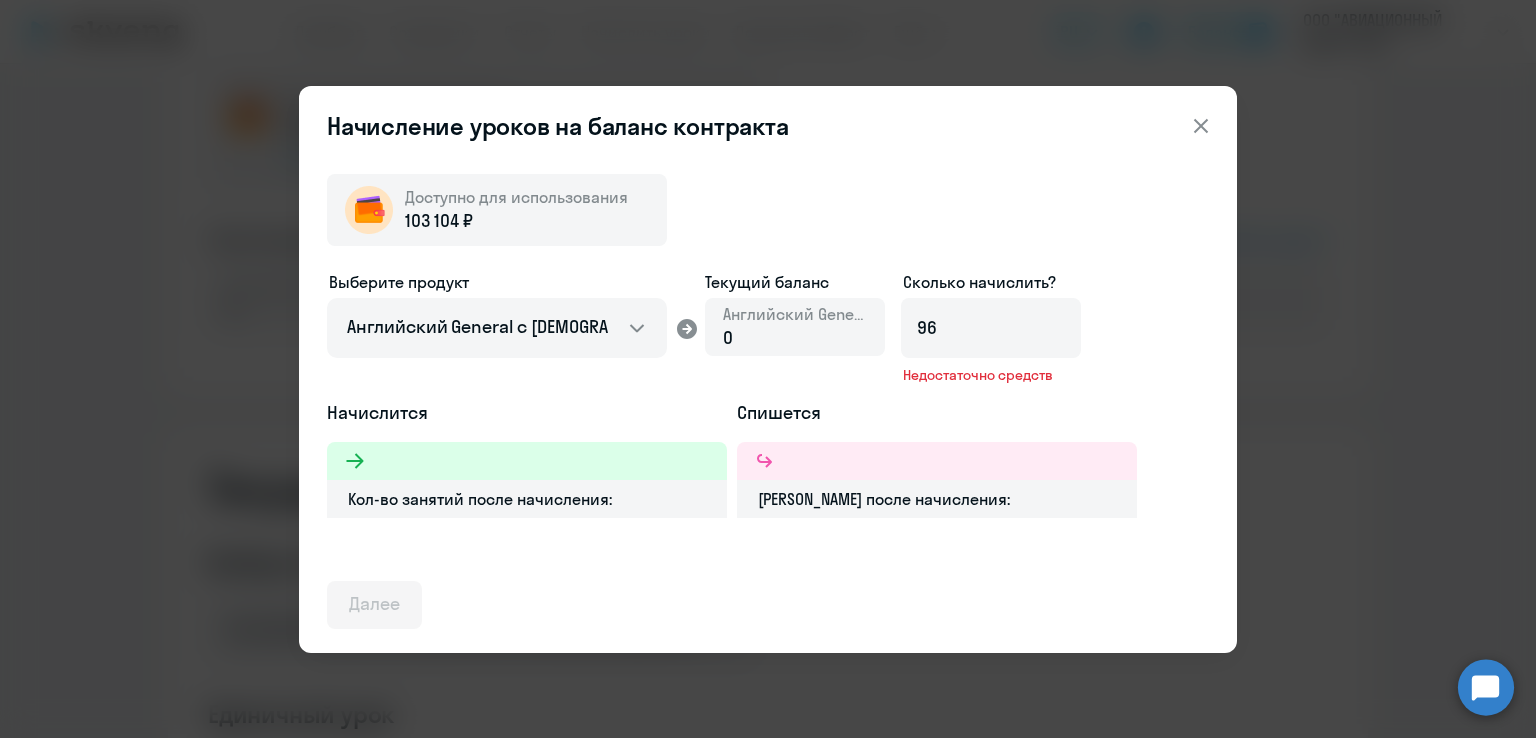 click 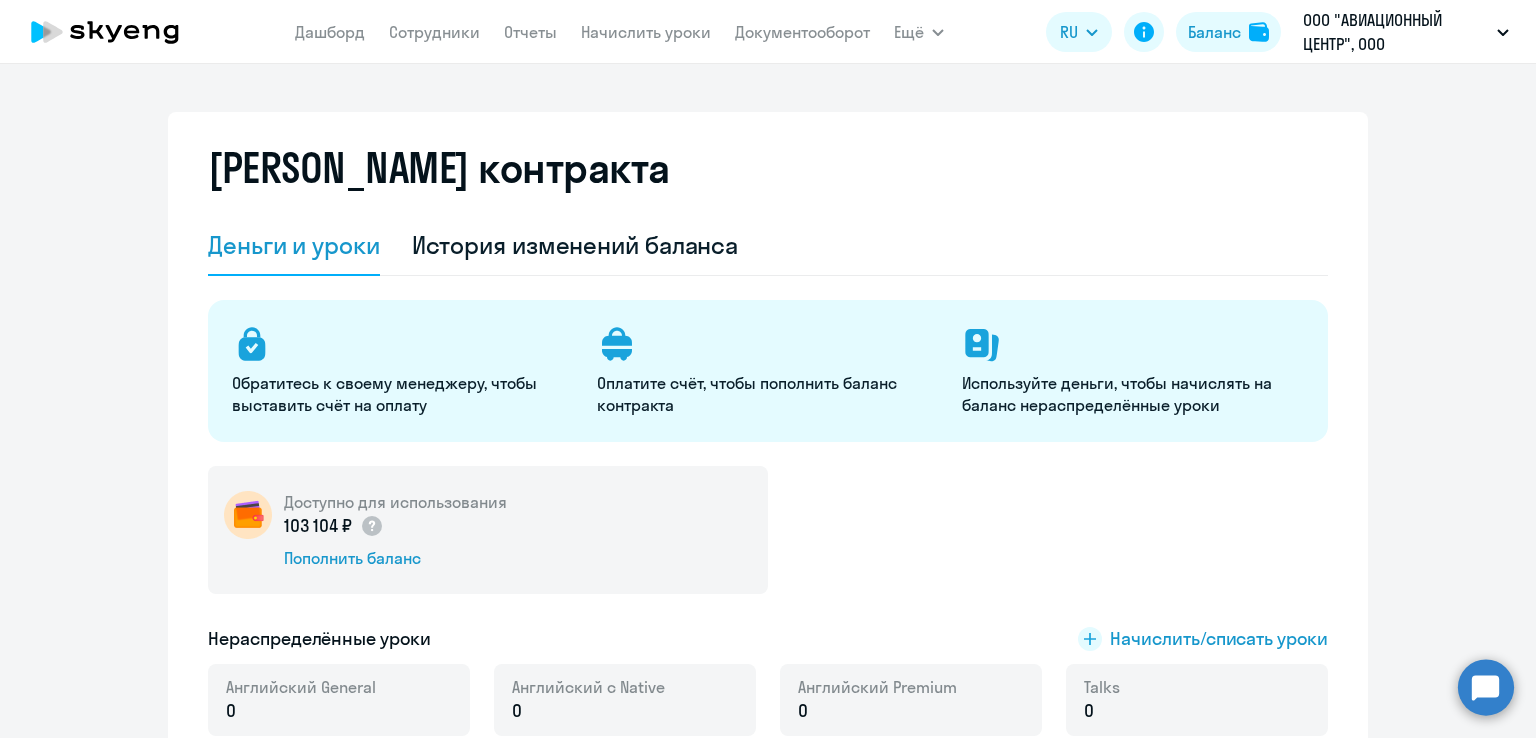 scroll, scrollTop: 0, scrollLeft: 0, axis: both 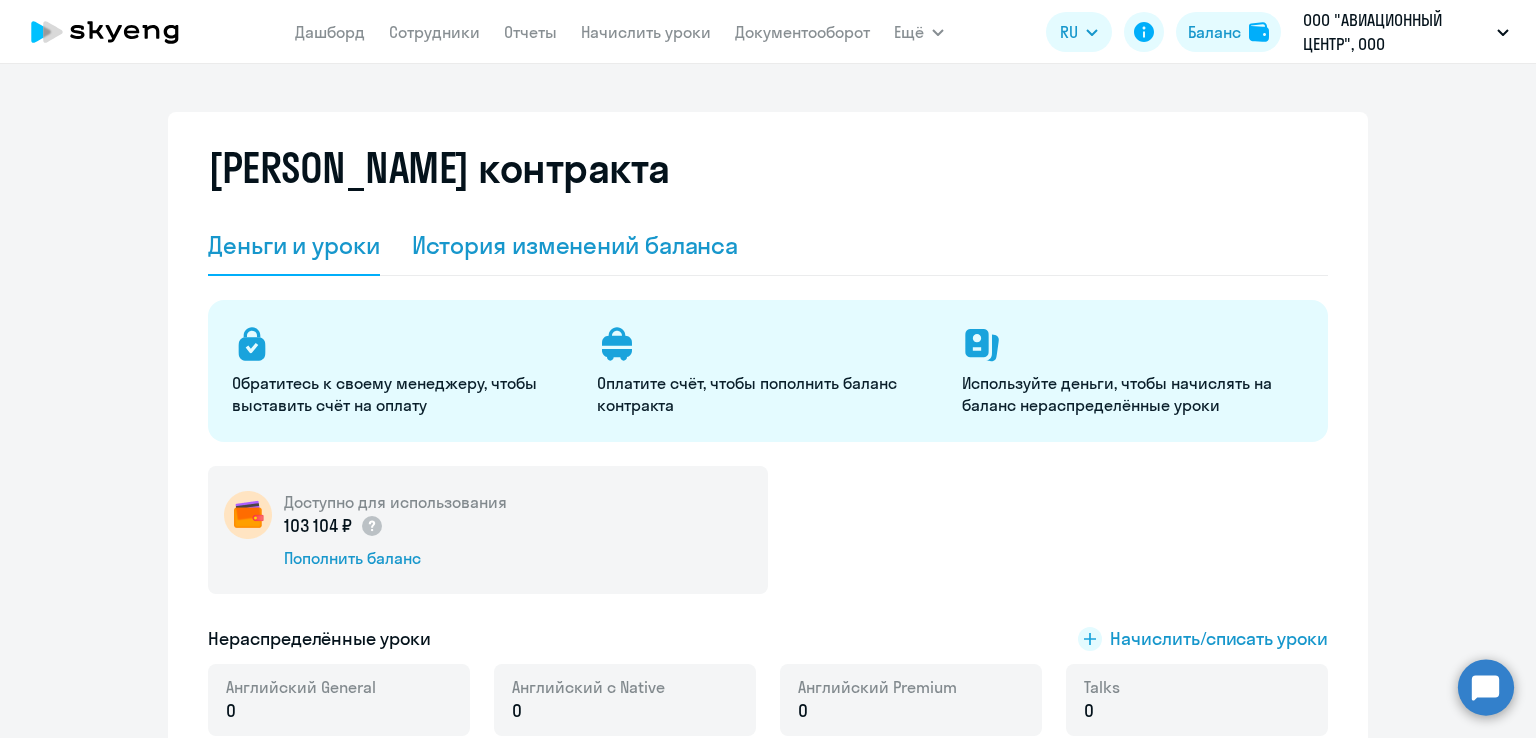 click on "История изменений баланса" 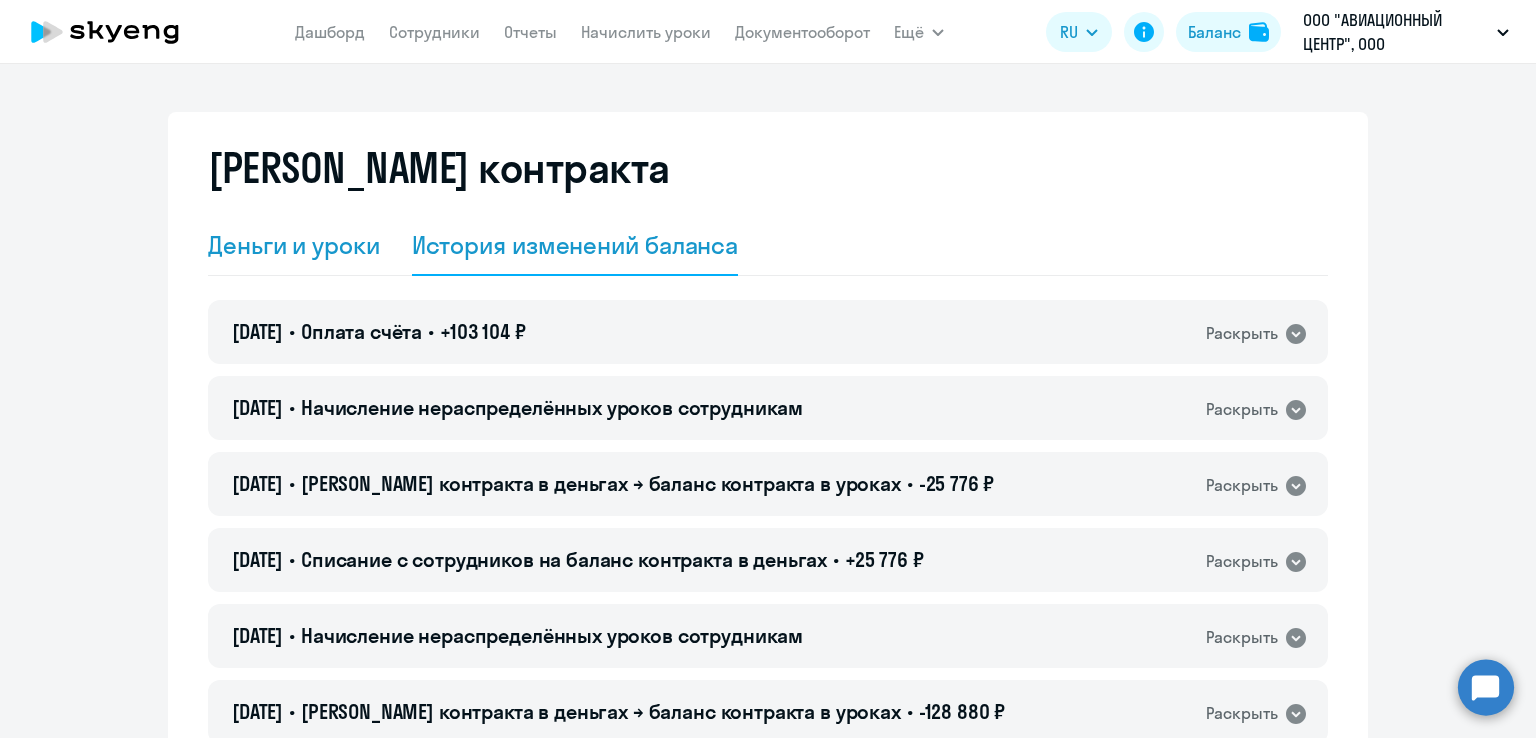 click on "Деньги и уроки" 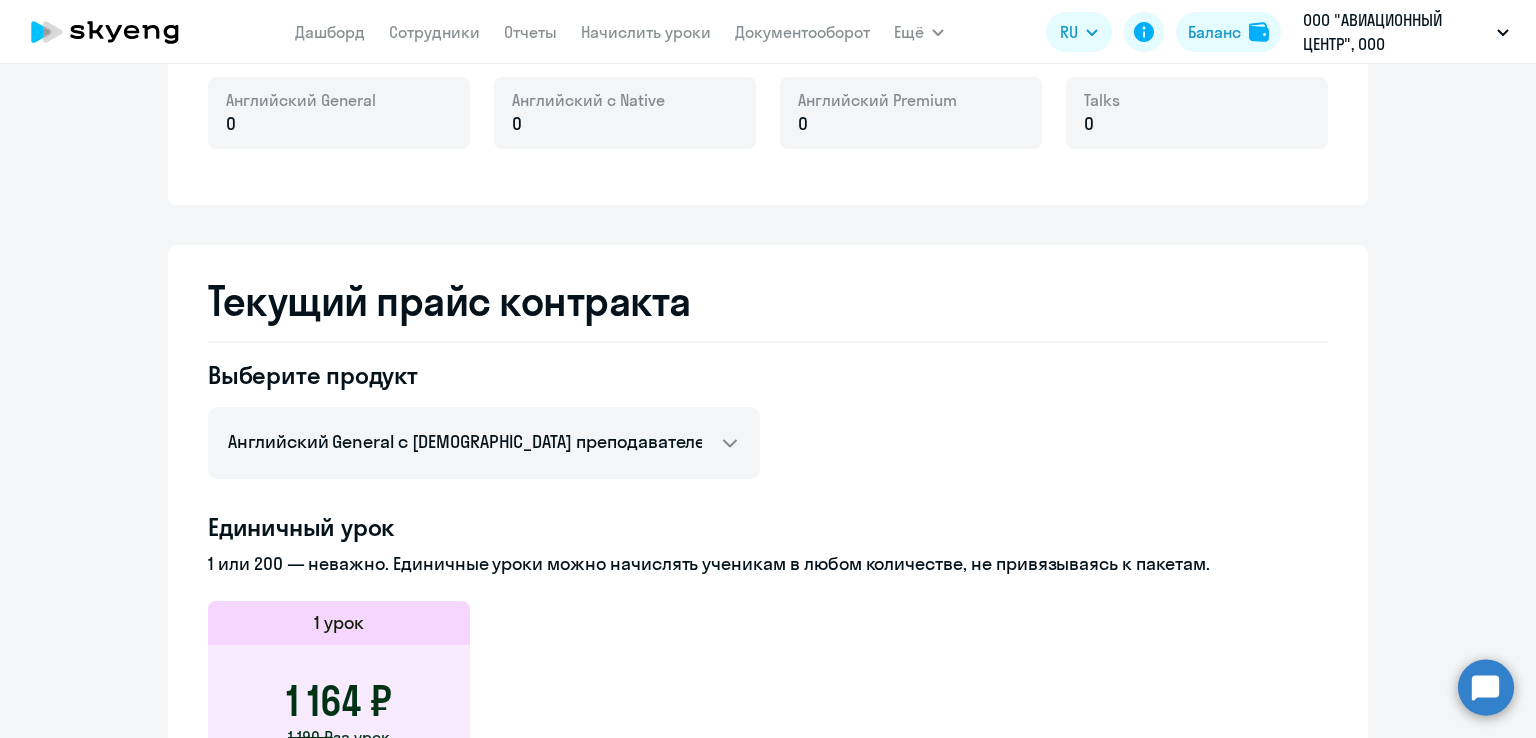 scroll, scrollTop: 600, scrollLeft: 0, axis: vertical 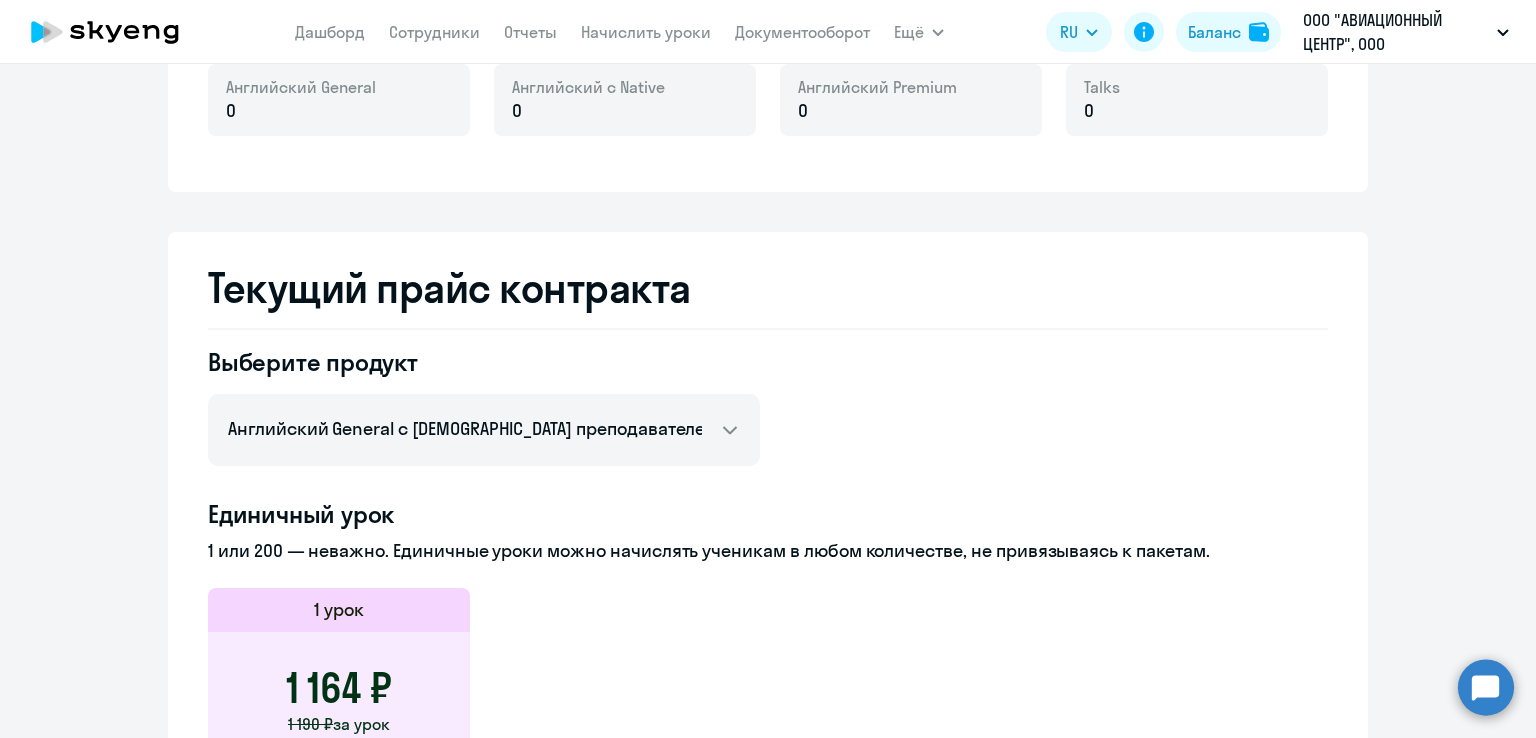 click on "Выберите продукт  Английский General с русскоговорящим преподавателем   Английский General с англоговорящим преподавателем   Премиум английский с русскоговорящим преподавателем   Групповые уроки по английскому языку для взрослых   Talks 15 минутные разговоры на английском  Единичный урок  1 или 200 — неважно. Единичные уроки можно начислять ученикам в любом количестве, не привязываясь к пакетам.  1 урок  1 164 ₽  1 190 ₽  за урок  Как может измениться эта цена?  Пакетное предложение 4 урока  1 164 ₽  1 190 ₽  за урок  Стоимость: 4 656 ₽  8 уроков  1 164 ₽  1 190 ₽  за урок 16 уроков" 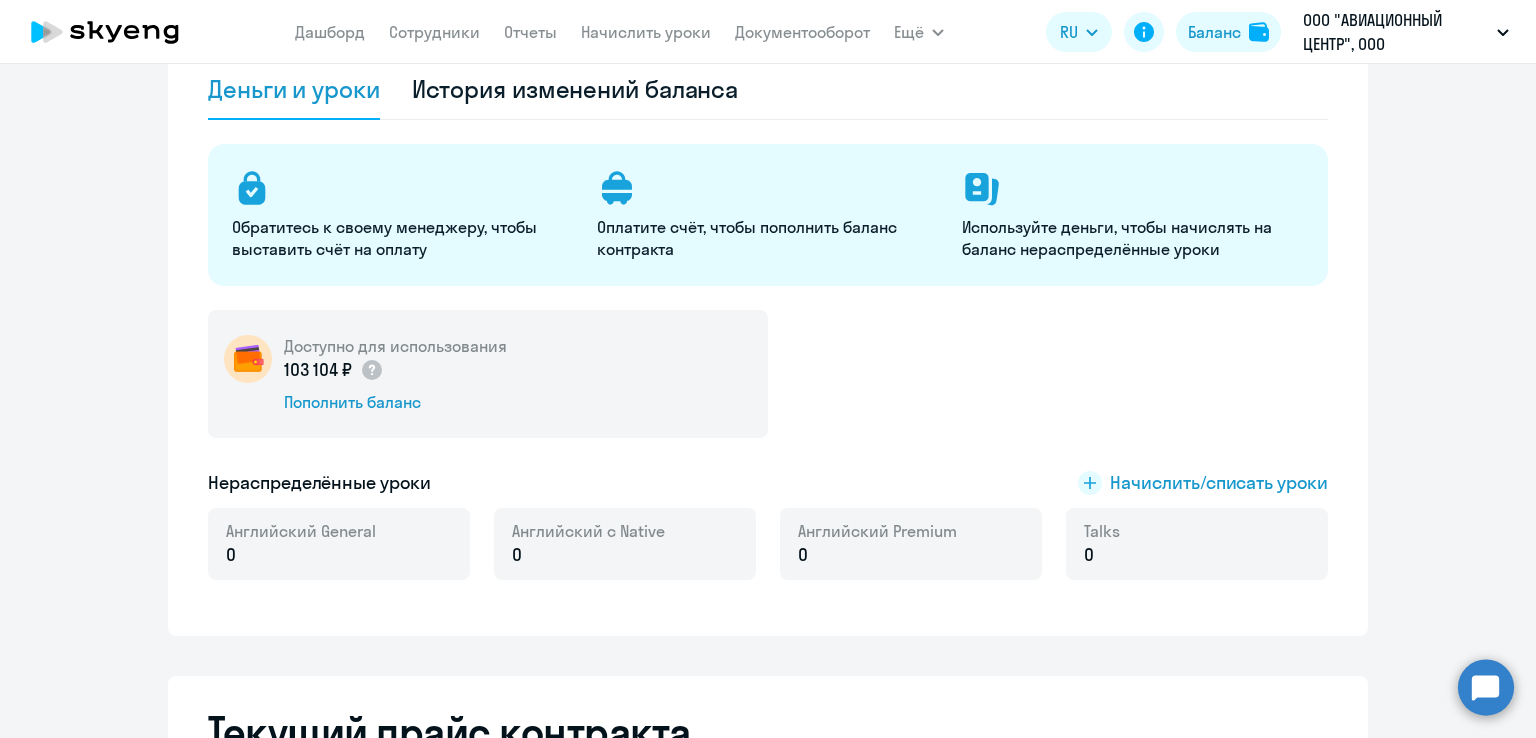 scroll, scrollTop: 300, scrollLeft: 0, axis: vertical 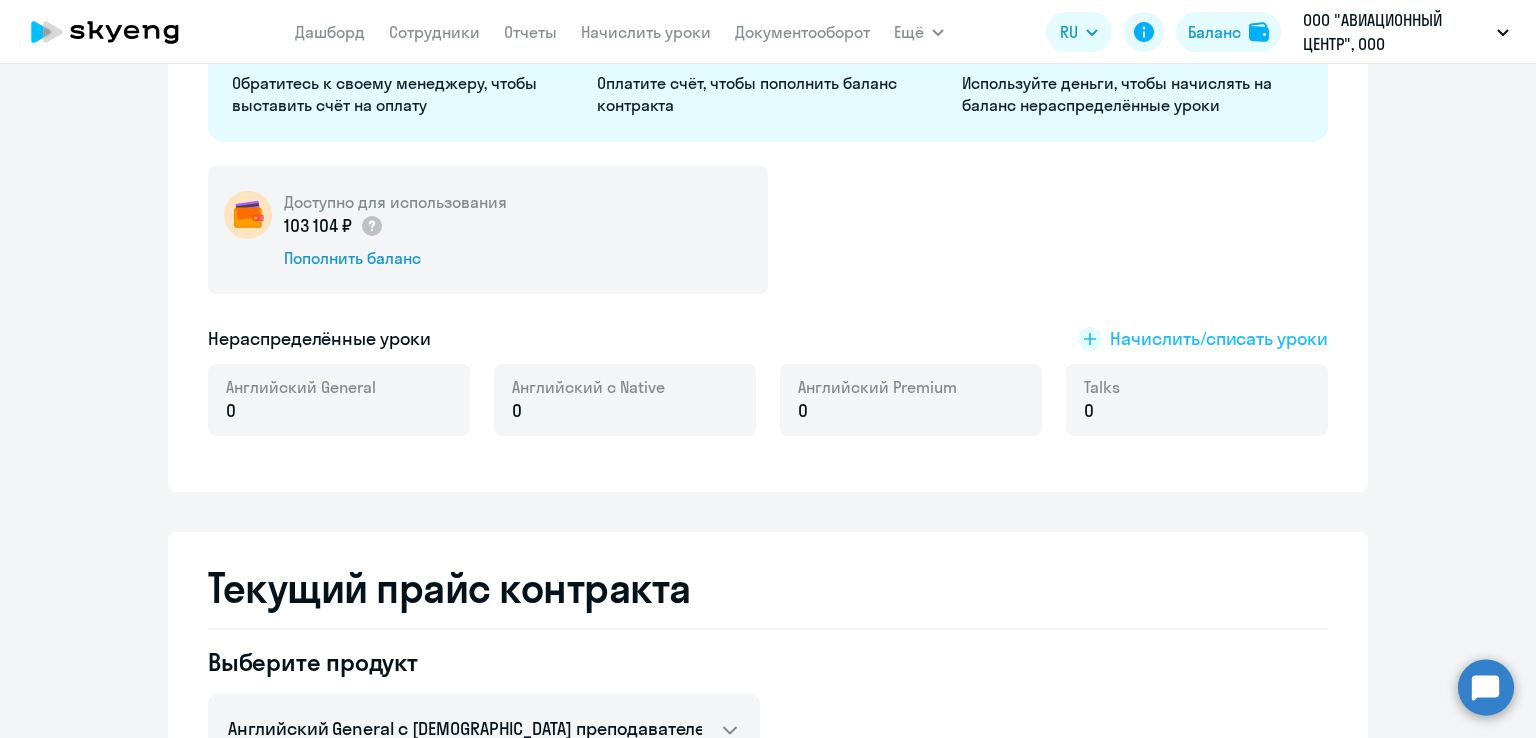 click on "Начислить/списать уроки" 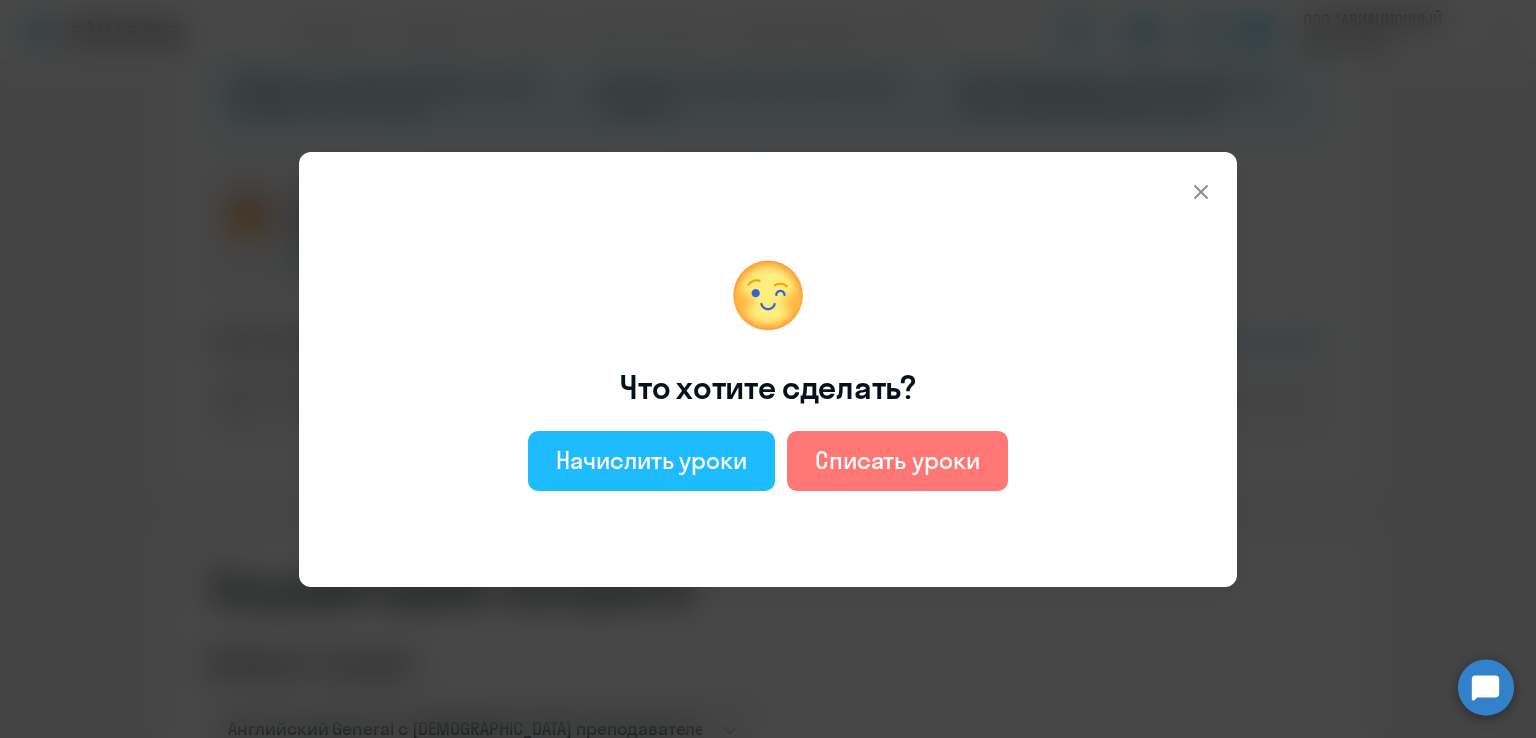 click on "Начислить уроки" at bounding box center [651, 460] 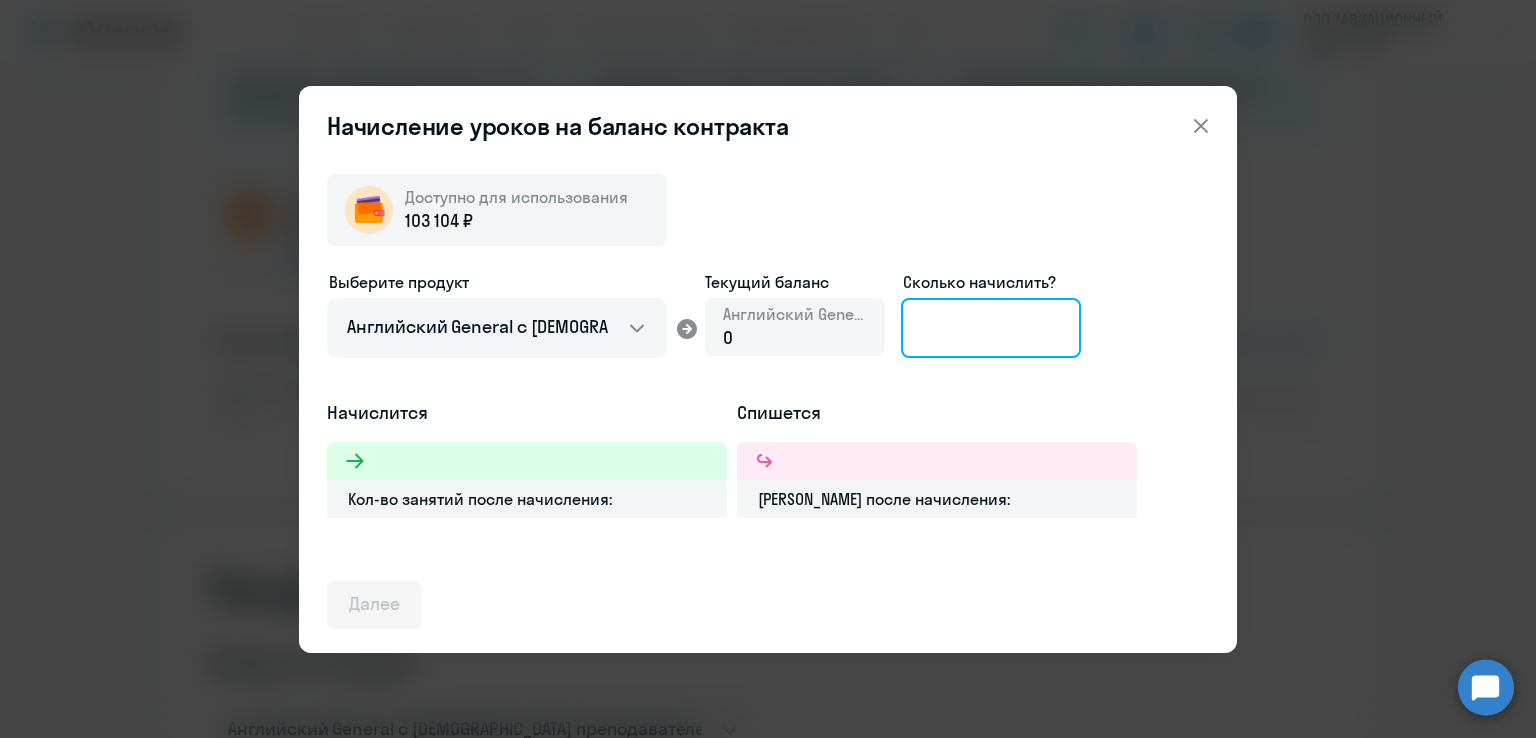 click 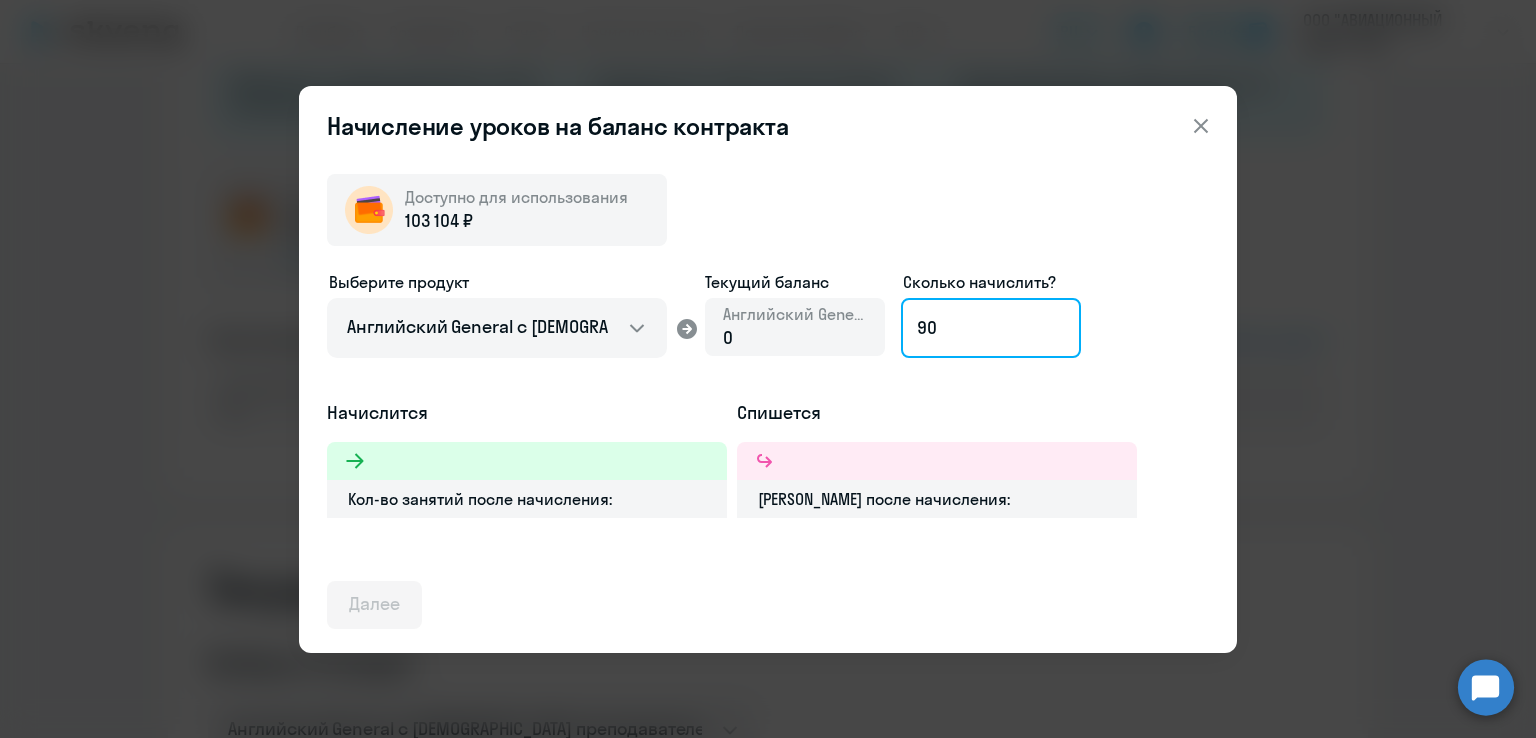 type on "9" 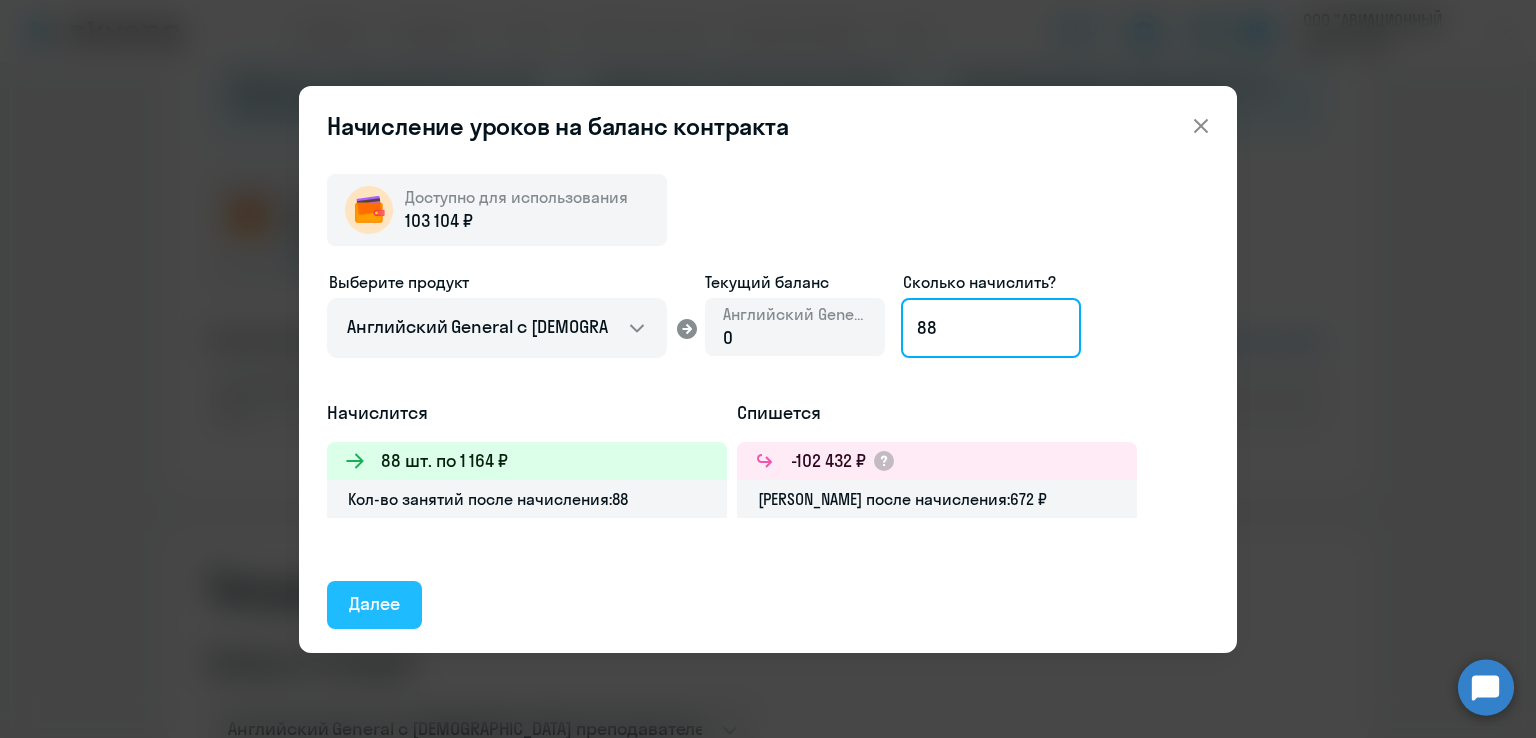 type on "88" 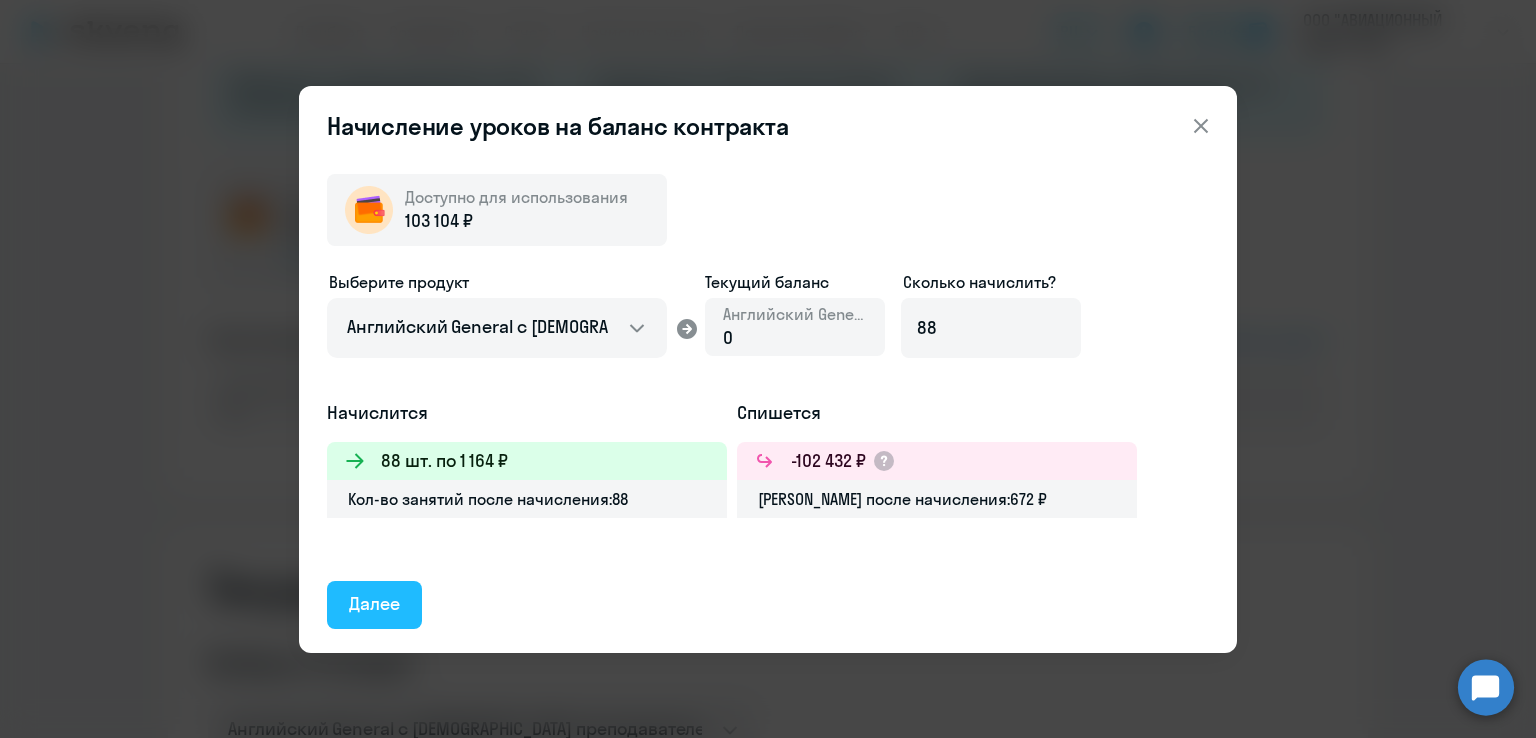 click on "Далее" 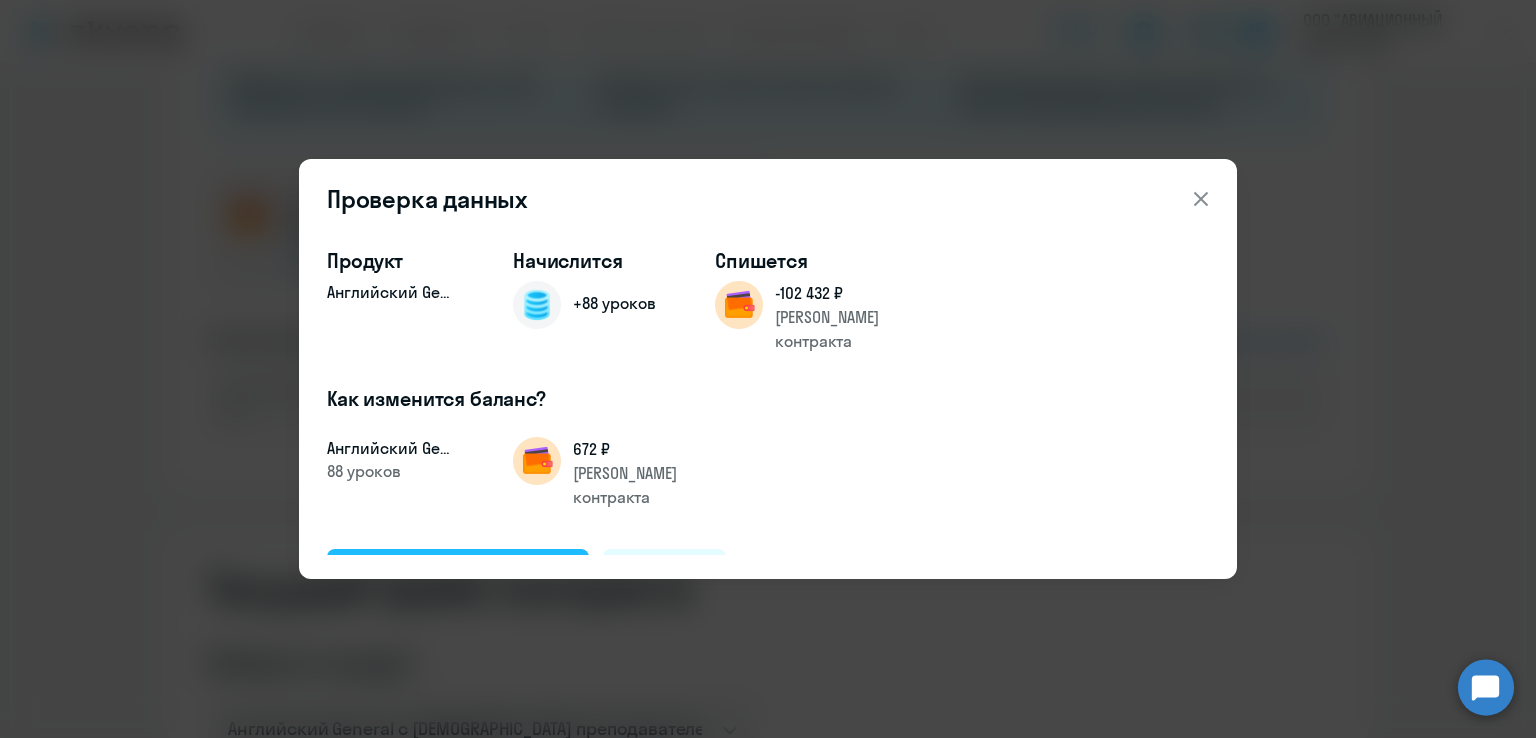 click on "Подтвердить и начислить" at bounding box center (458, 572) 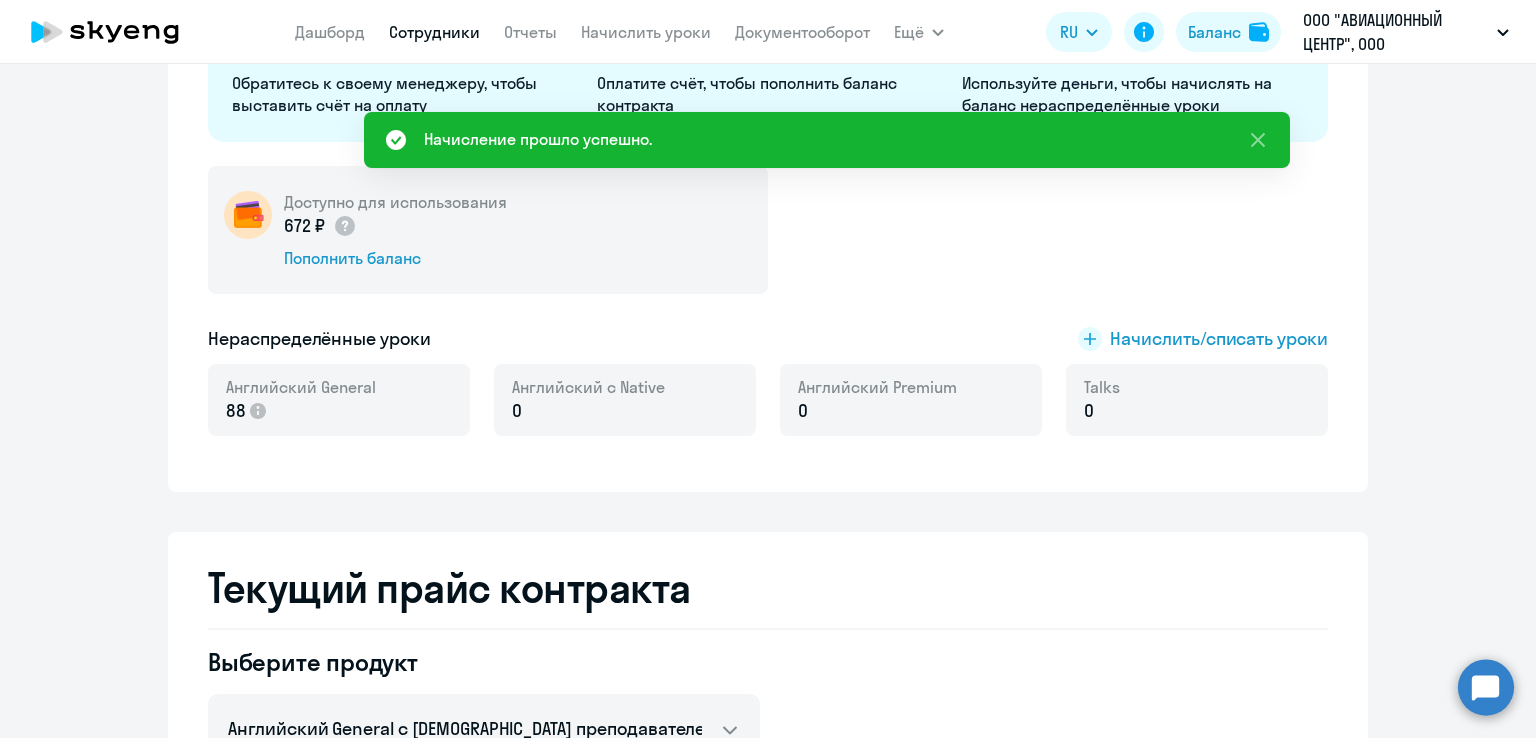 click on "Сотрудники" at bounding box center (434, 32) 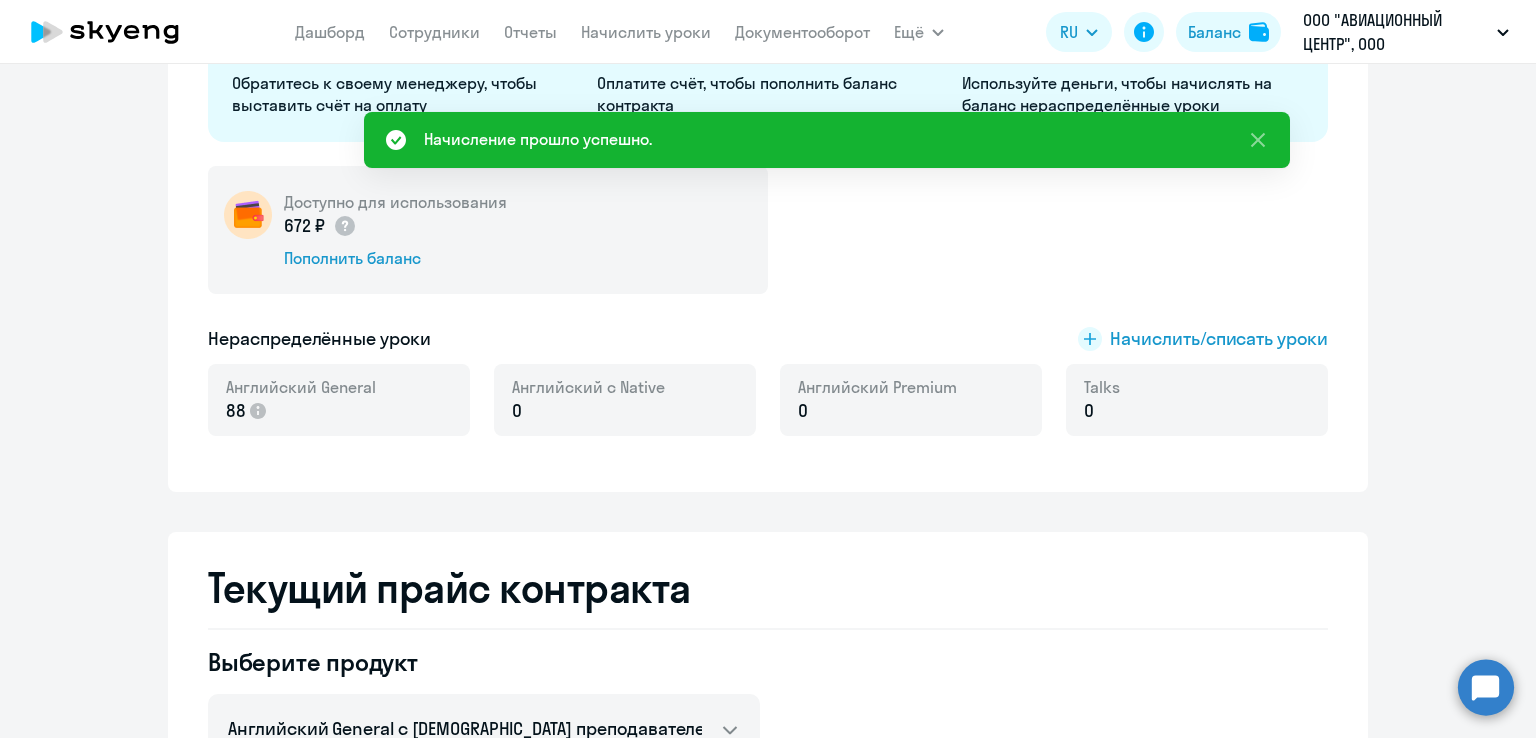 select on "30" 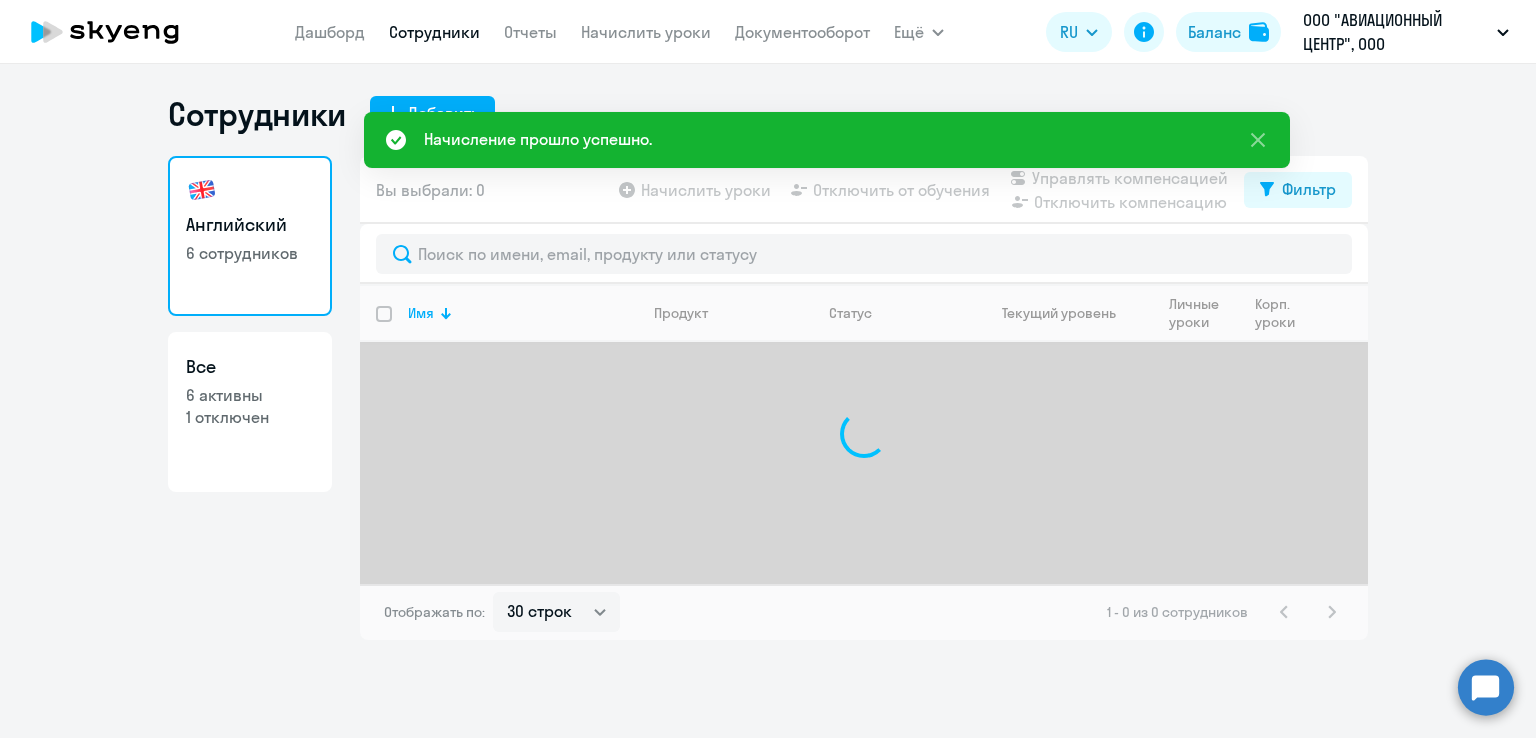 scroll, scrollTop: 0, scrollLeft: 0, axis: both 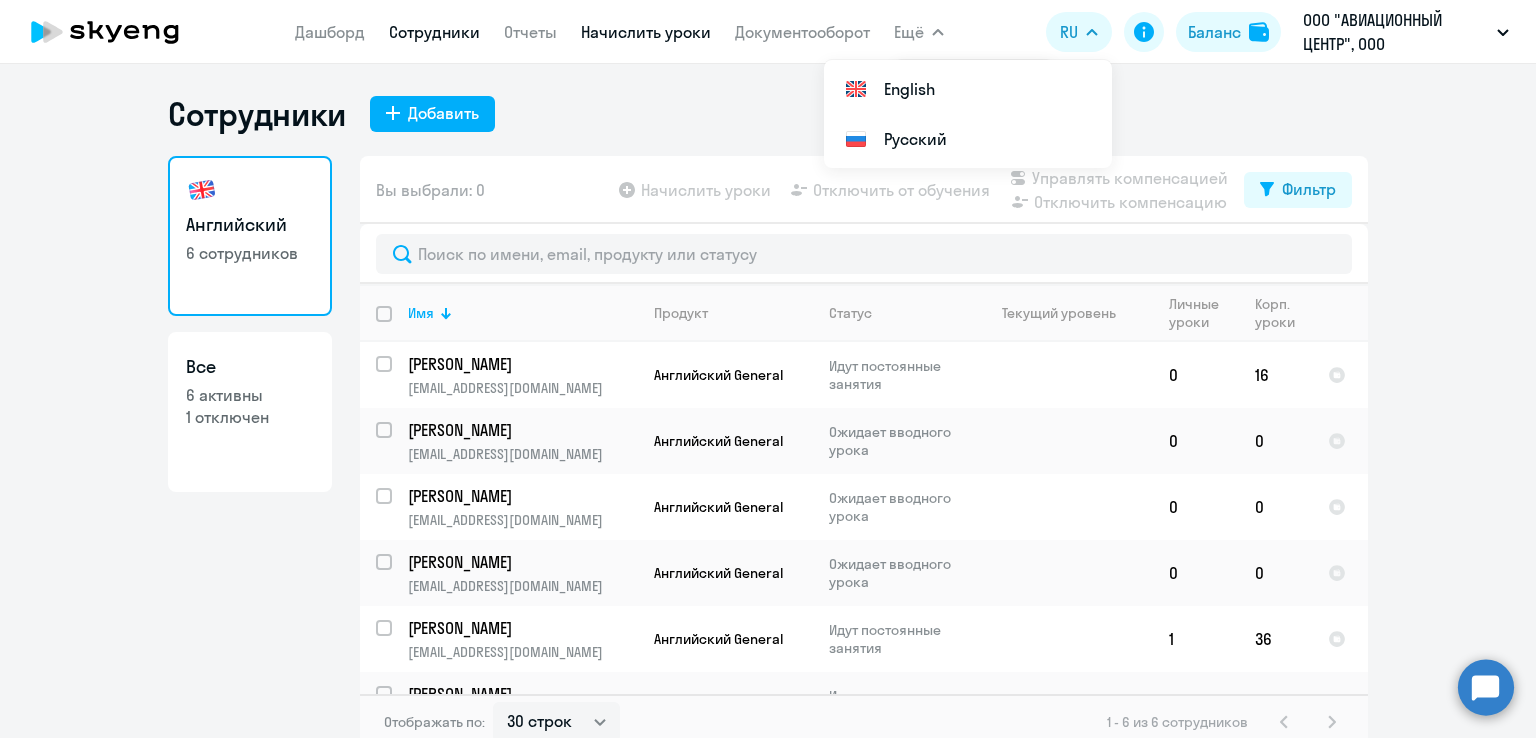click on "Начислить уроки" at bounding box center (646, 32) 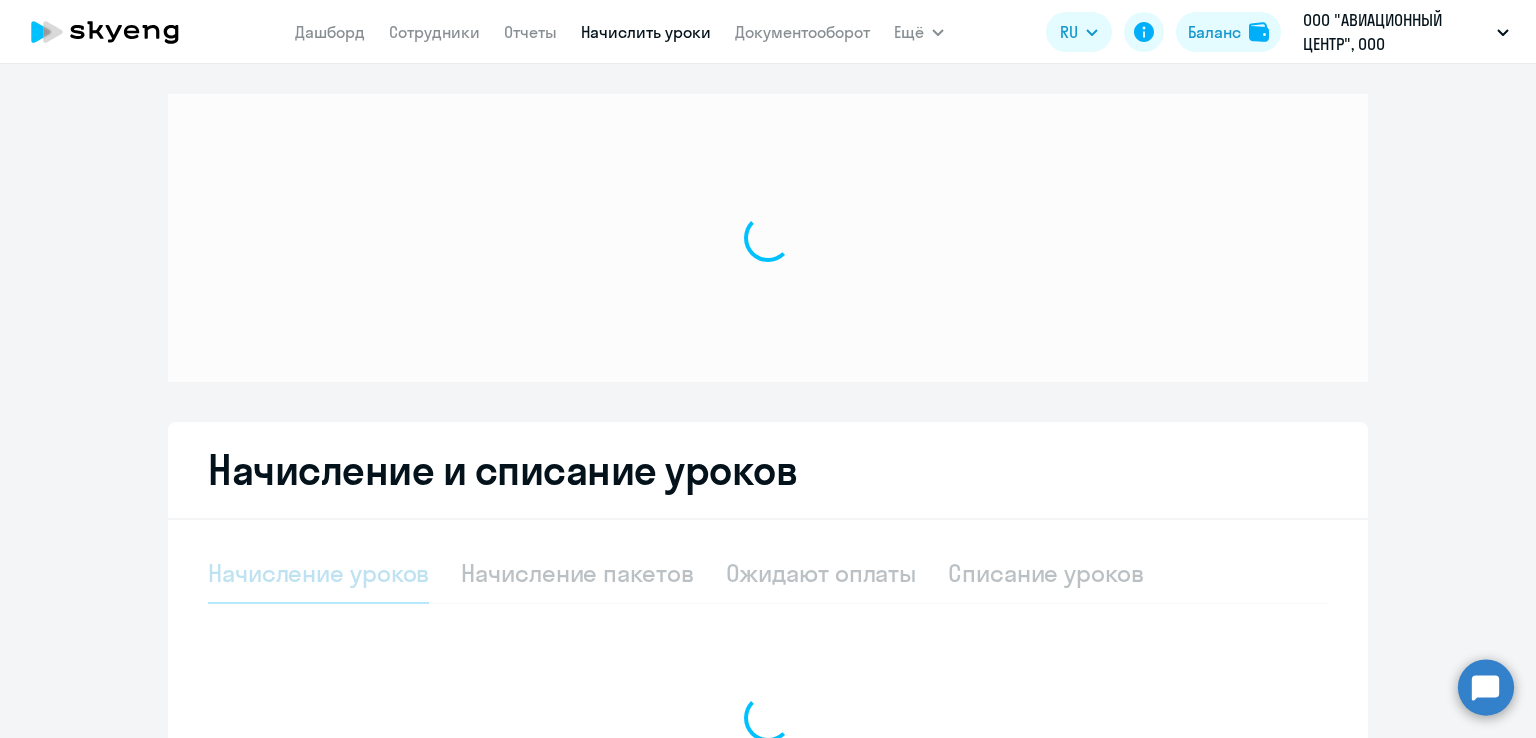 select on "10" 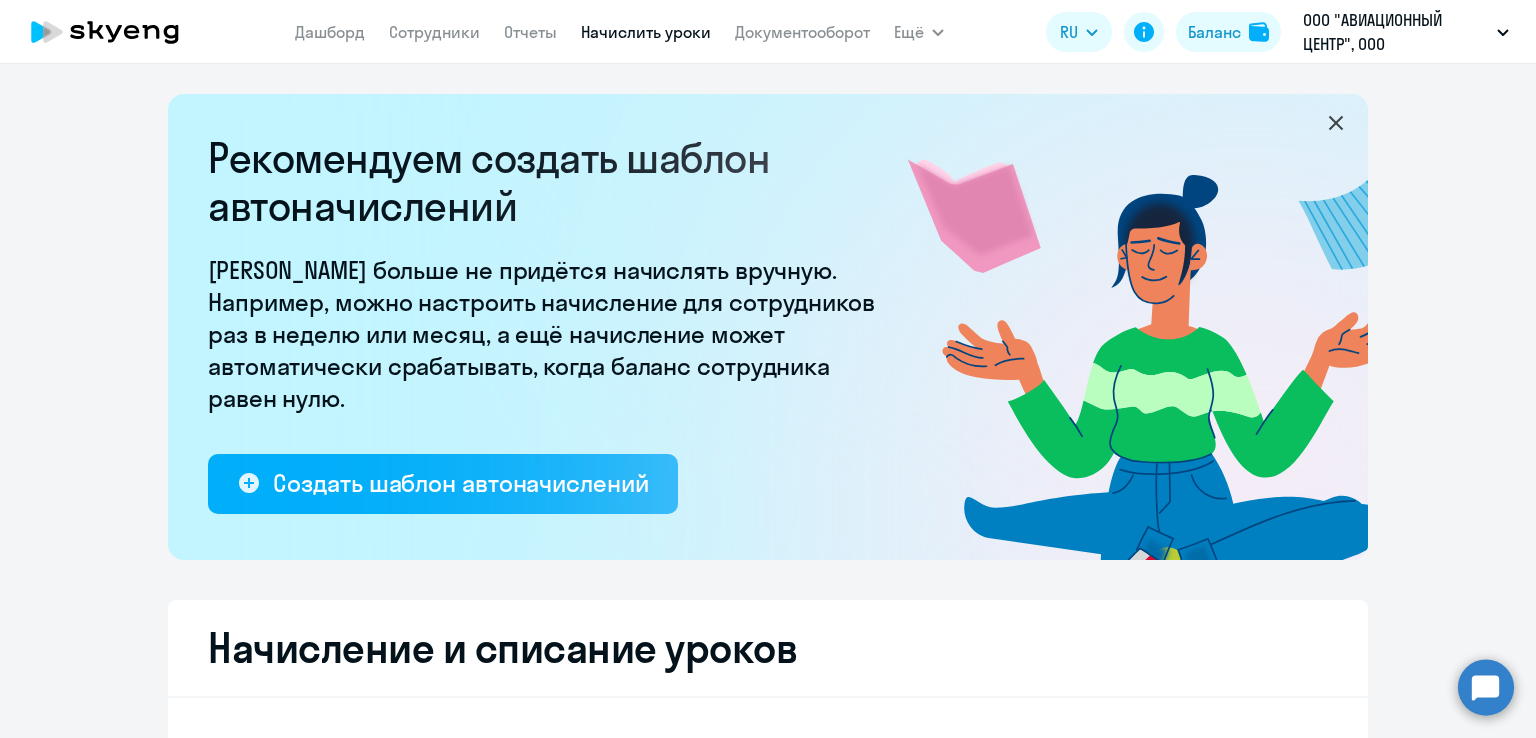 scroll, scrollTop: 400, scrollLeft: 0, axis: vertical 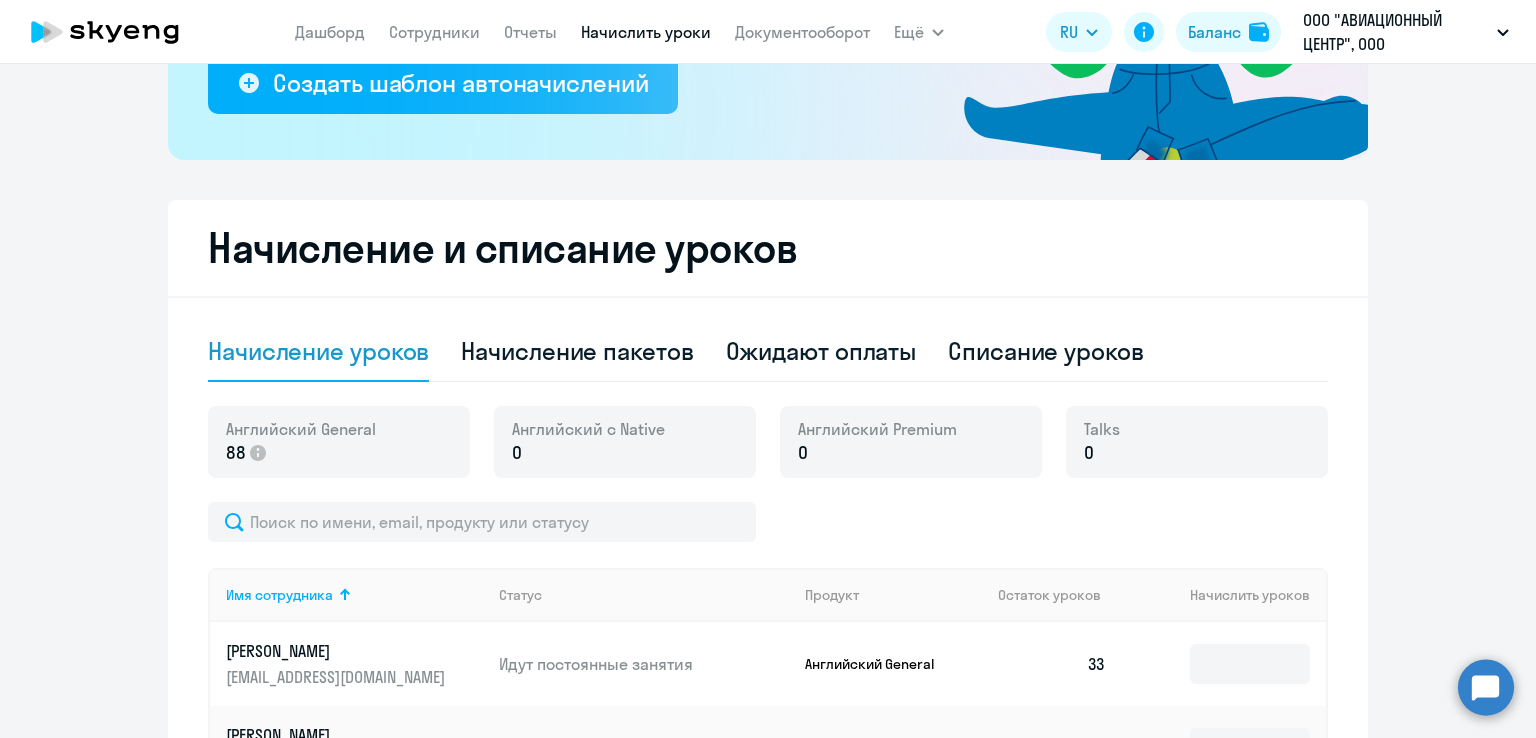 click on "Рекомендуем создать шаблон автоначислений Уроки больше не придётся начислять вручную. Например, можно настроить начисление для сотрудников раз в неделю или месяц, а ещё начисление может автоматически срабатывать, когда баланс сотрудника равен нулю.
Создать шаблон автоначислений
Начисление и списание уроков Начисление уроков Начисление пакетов Ожидают оплаты Списание уроков Английский General 88
Английский с Native 0 Английский Premium 0 Talks 0
33" 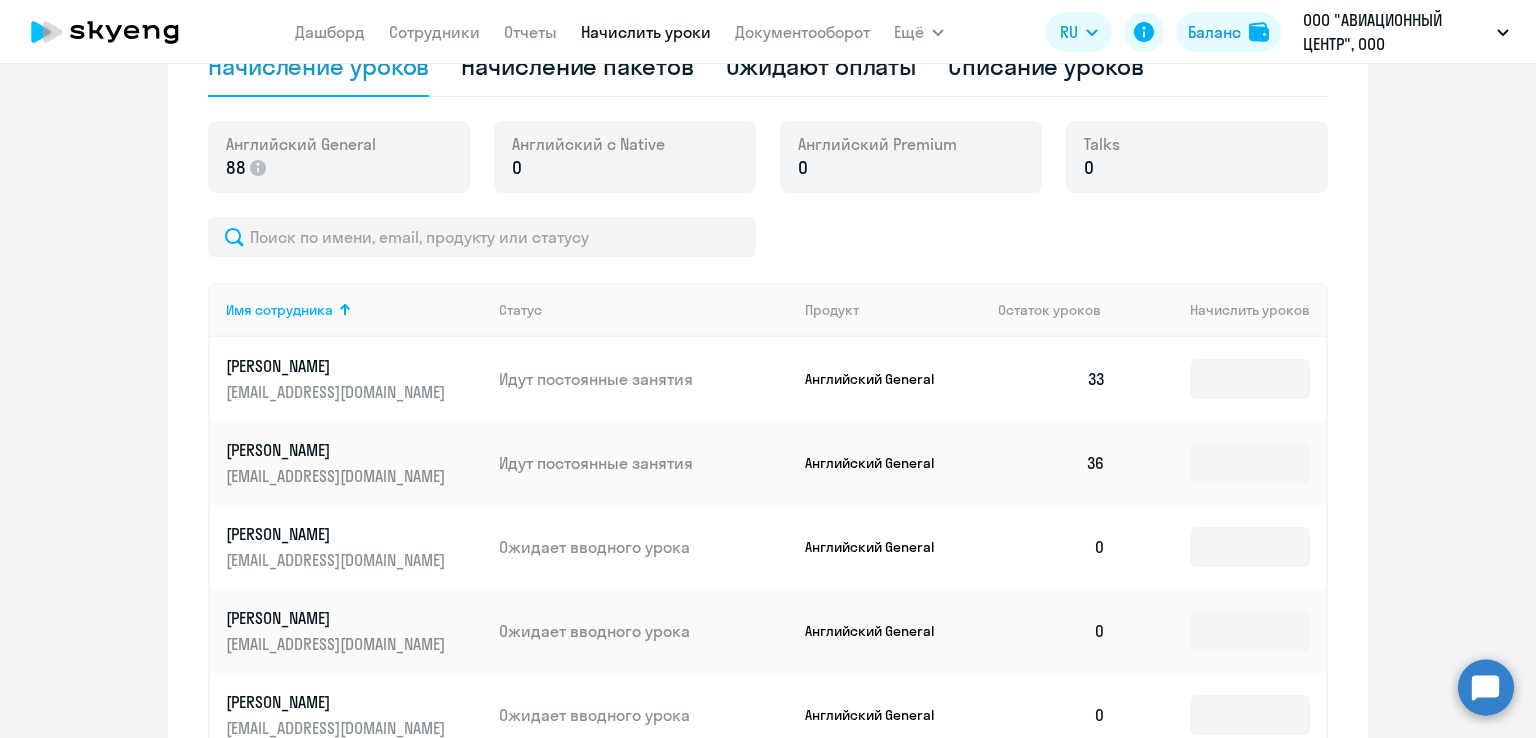 scroll, scrollTop: 800, scrollLeft: 0, axis: vertical 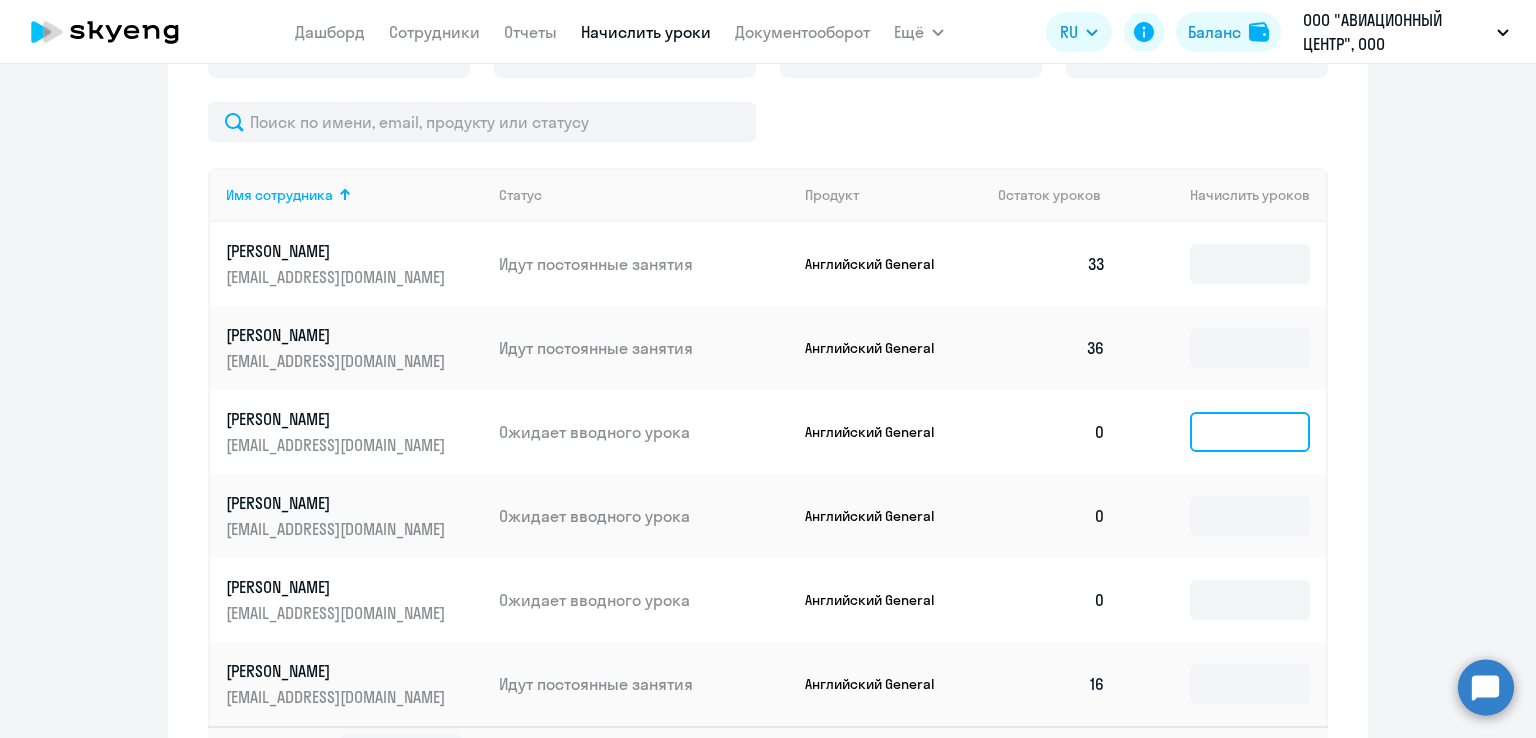 click 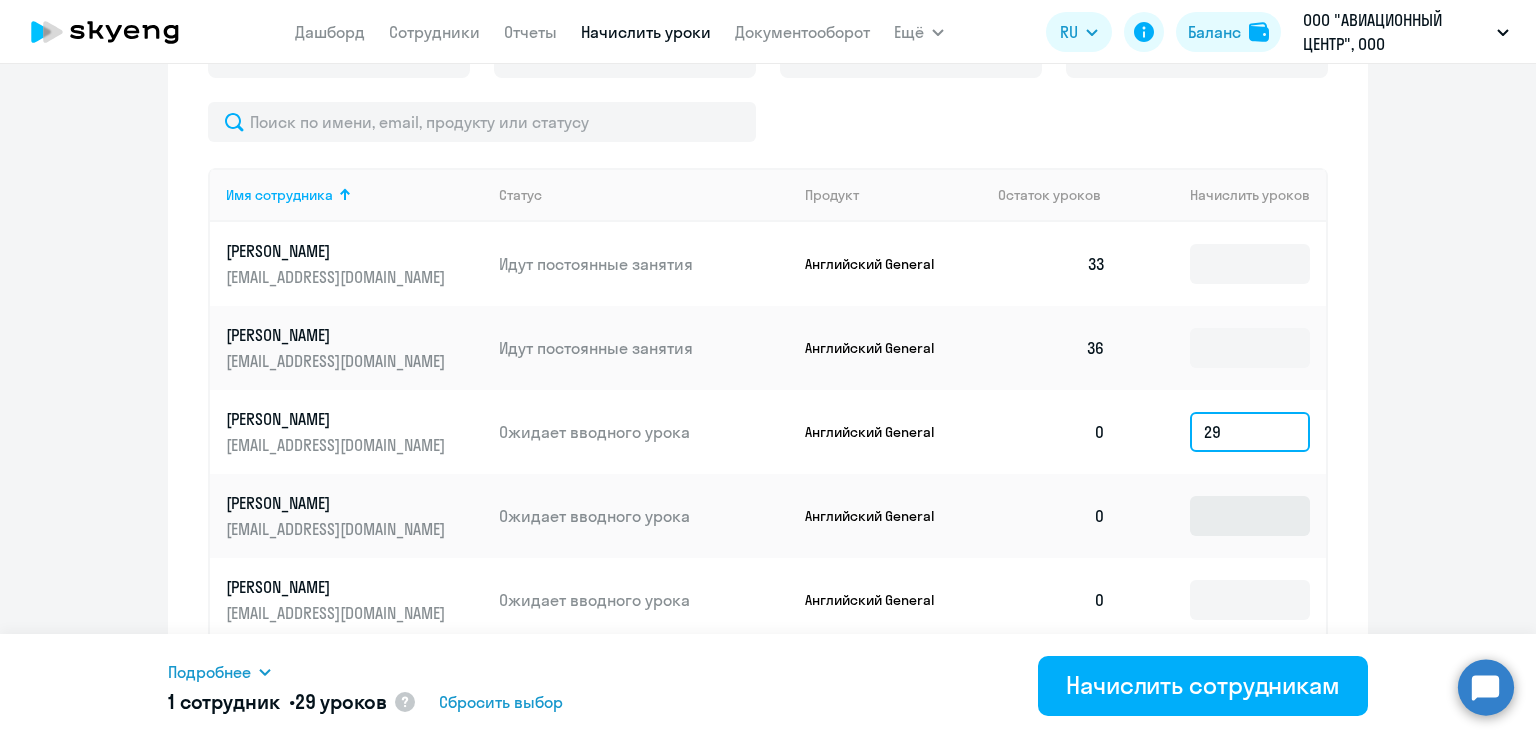 type on "29" 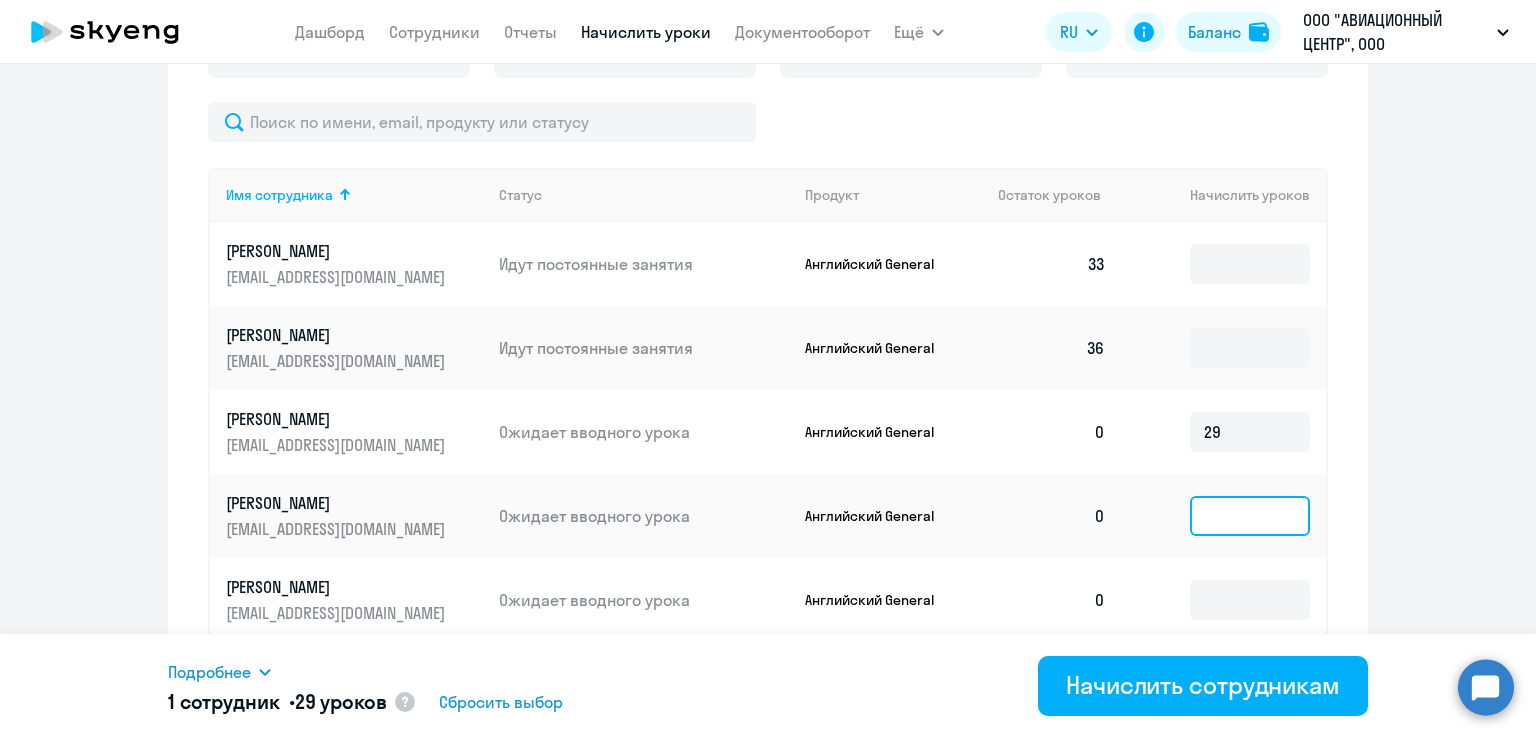 click 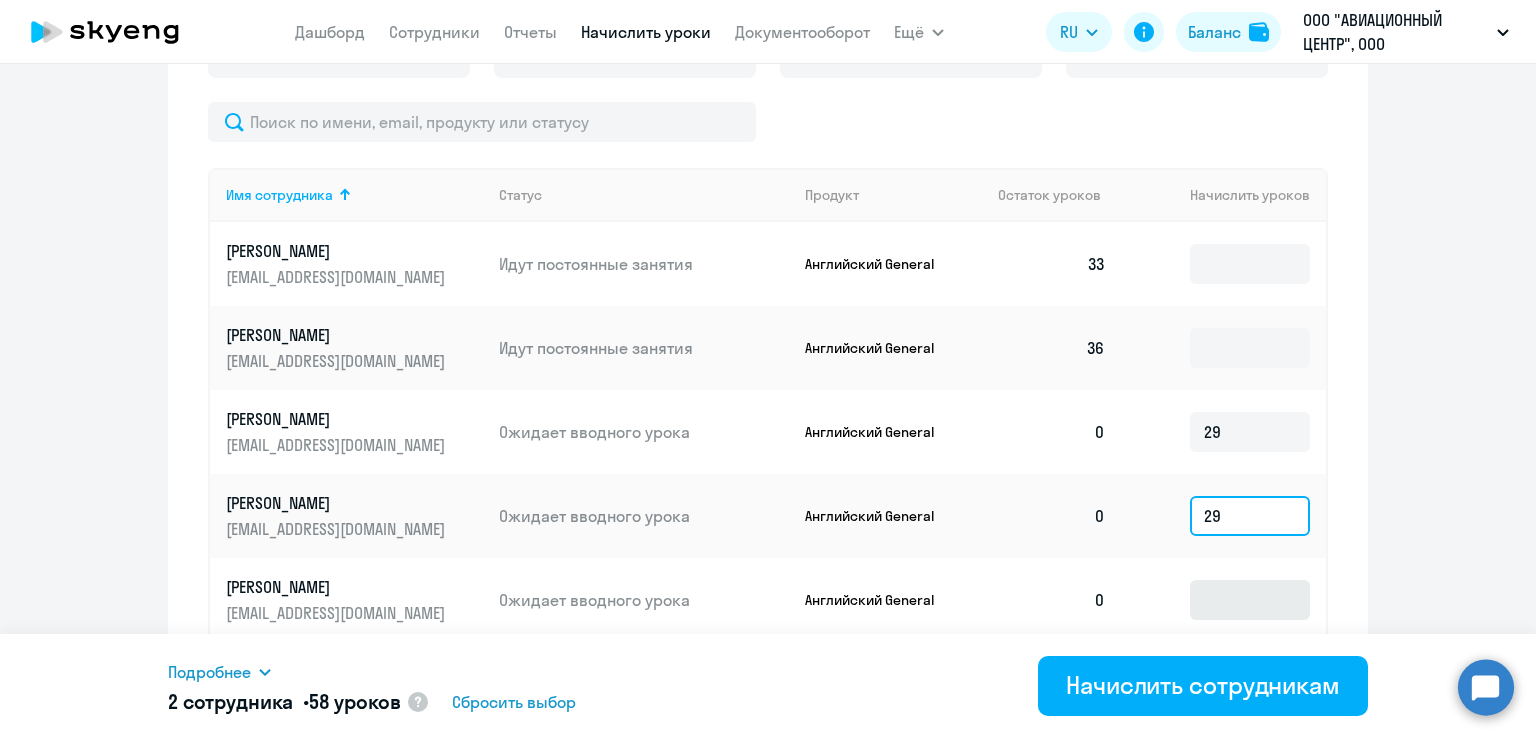 type on "29" 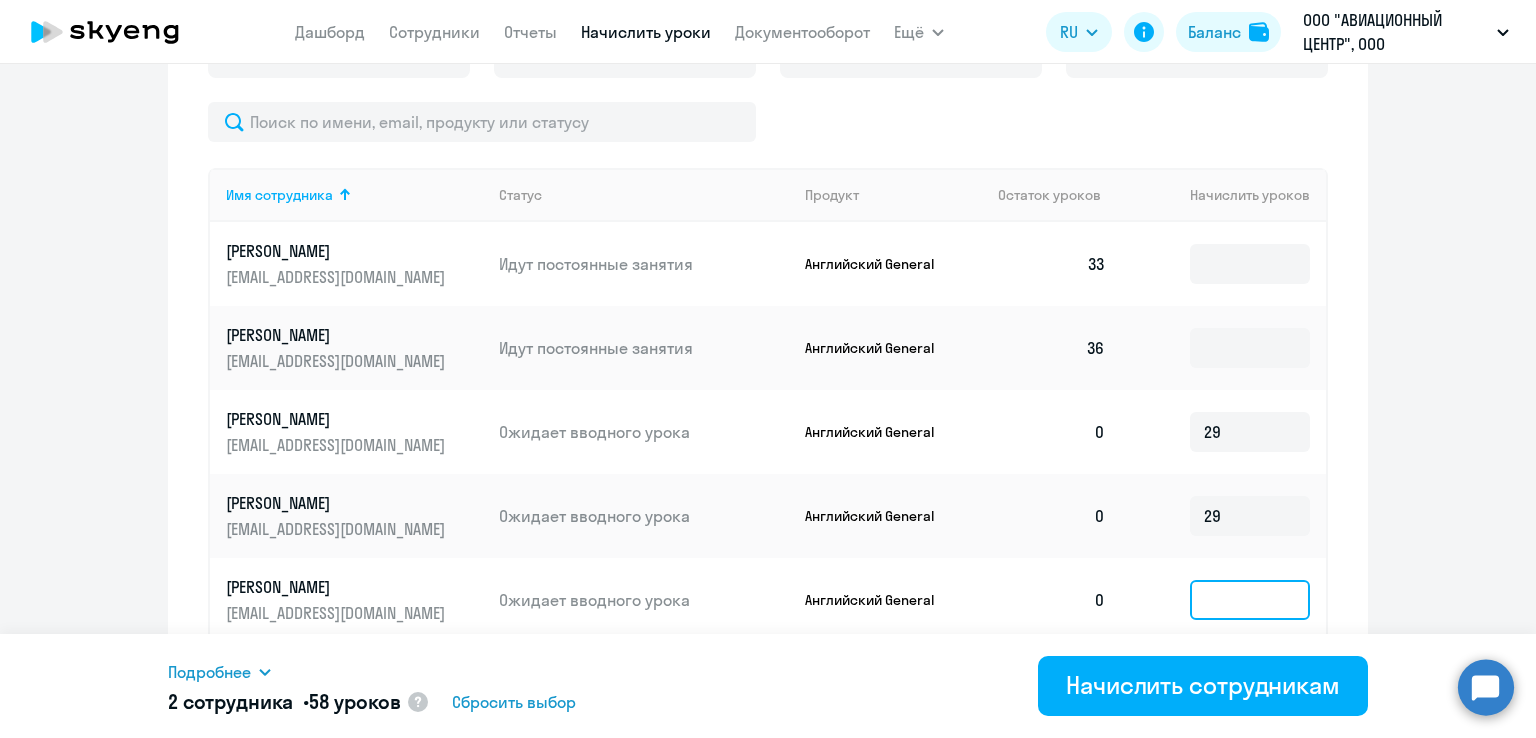 click 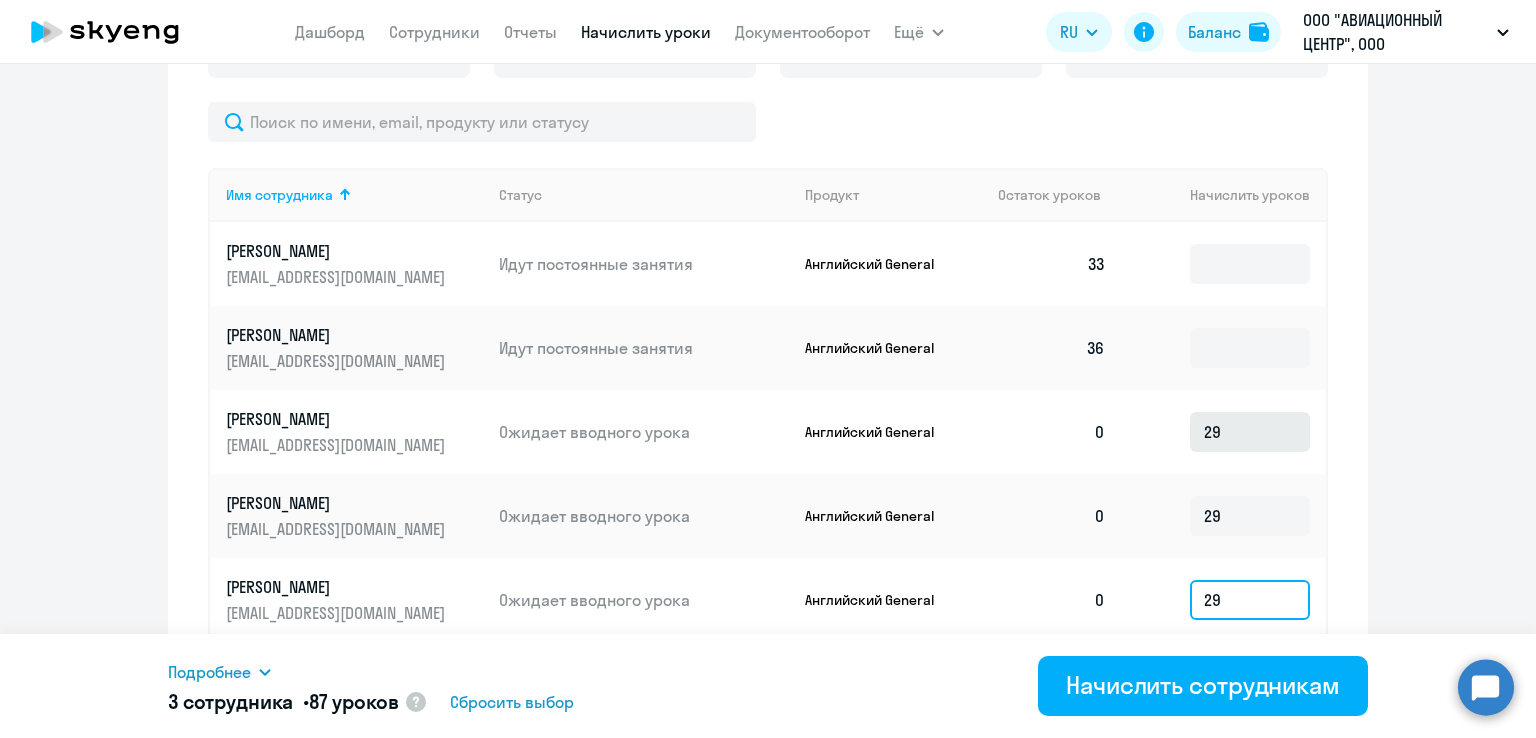 type on "29" 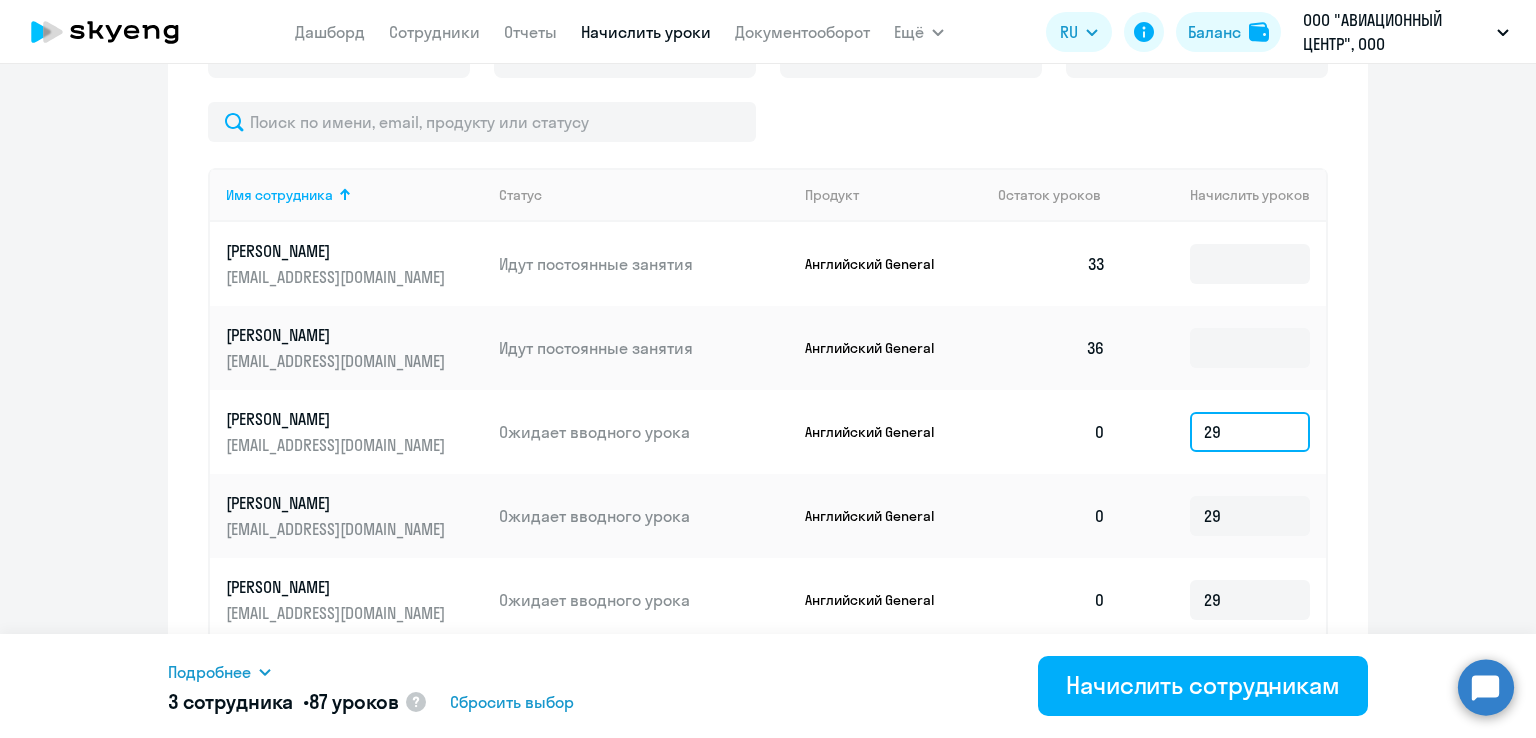 drag, startPoint x: 1220, startPoint y: 430, endPoint x: 1188, endPoint y: 428, distance: 32.06244 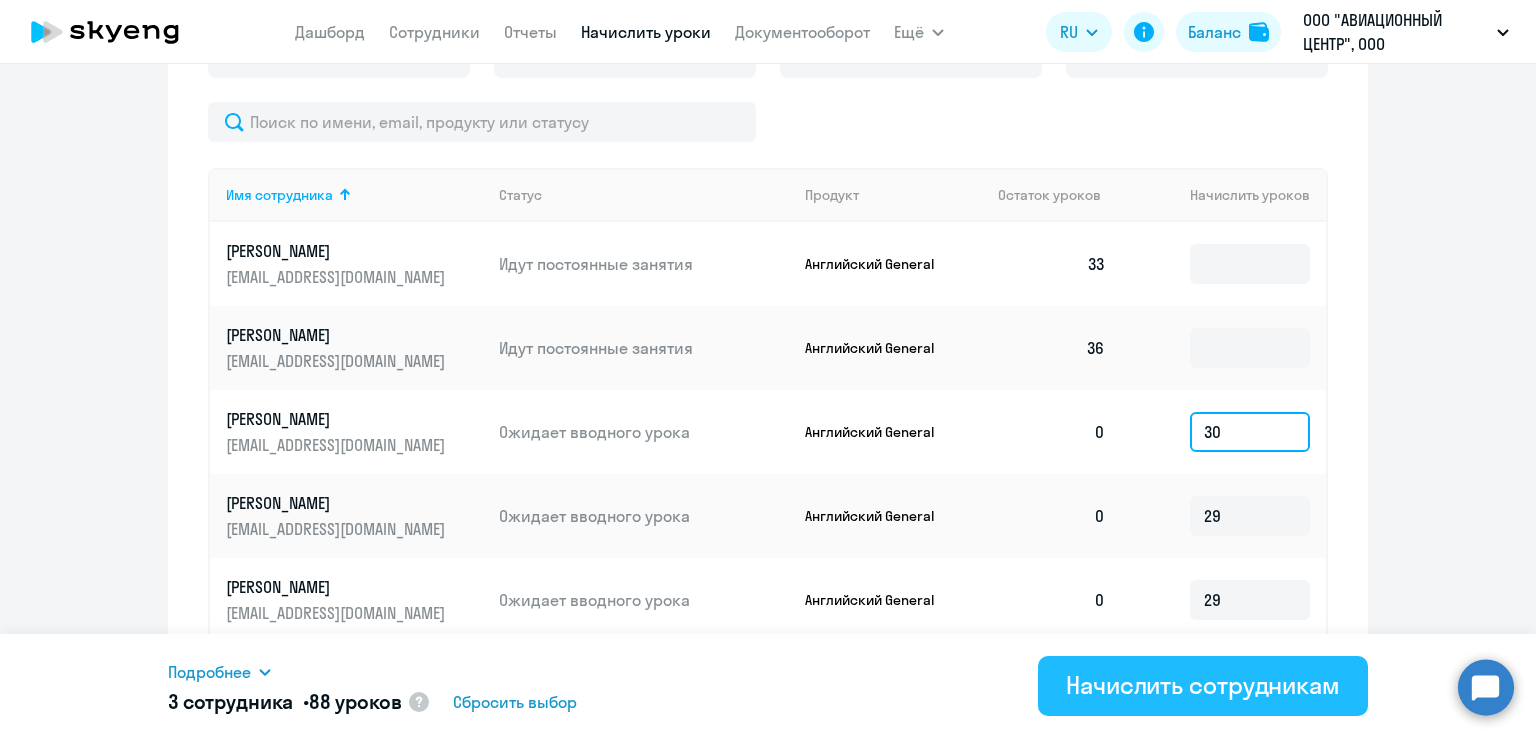 type on "30" 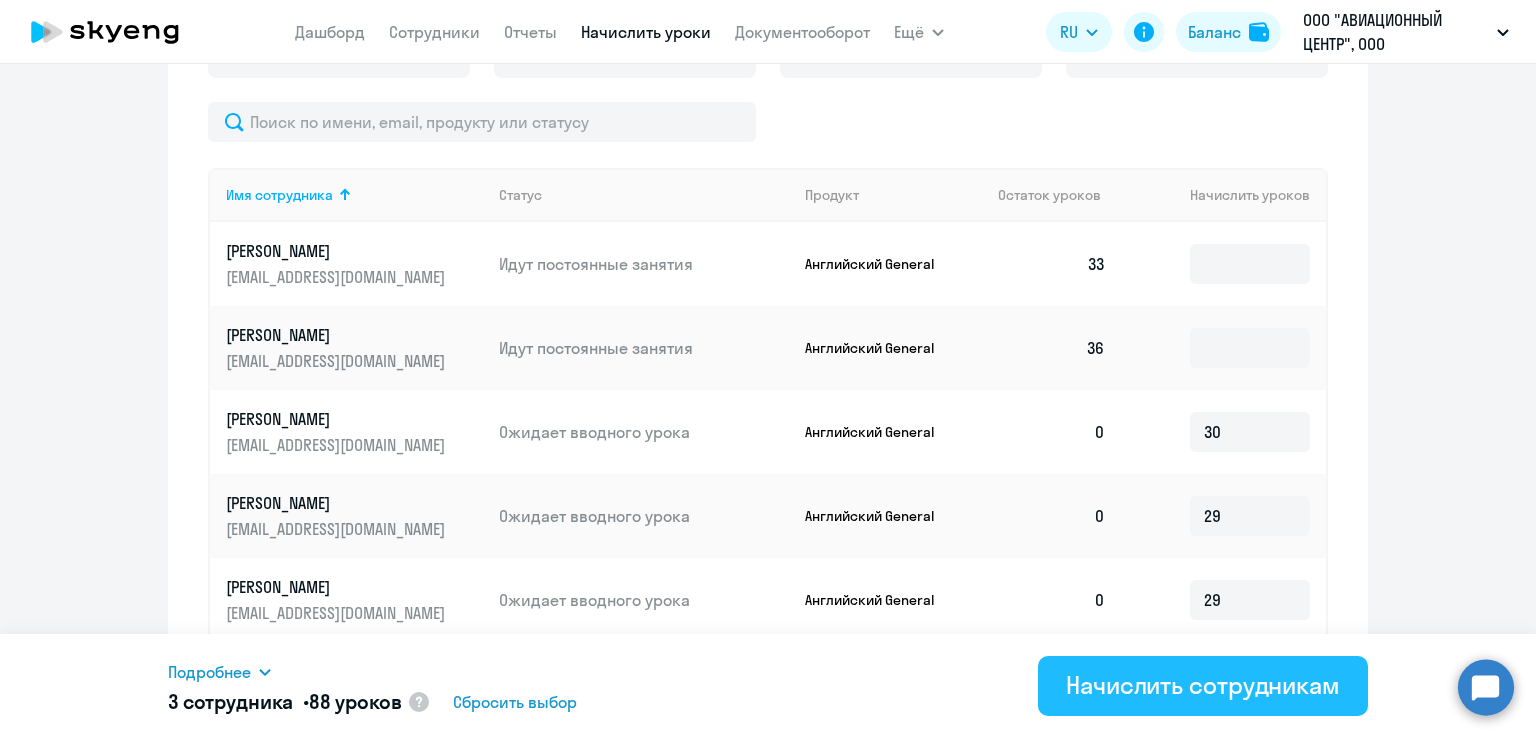 click on "Начислить сотрудникам" at bounding box center [1203, 685] 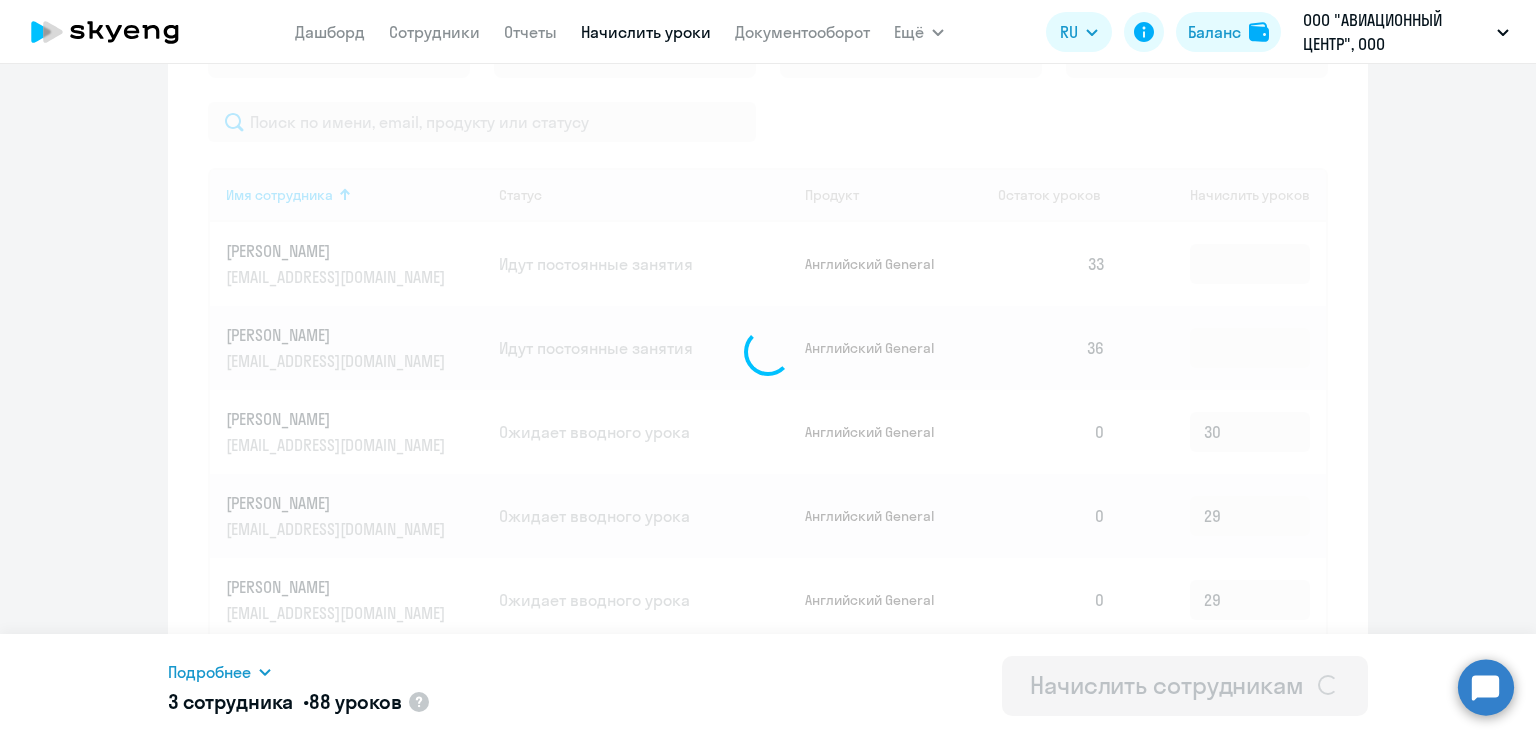 type 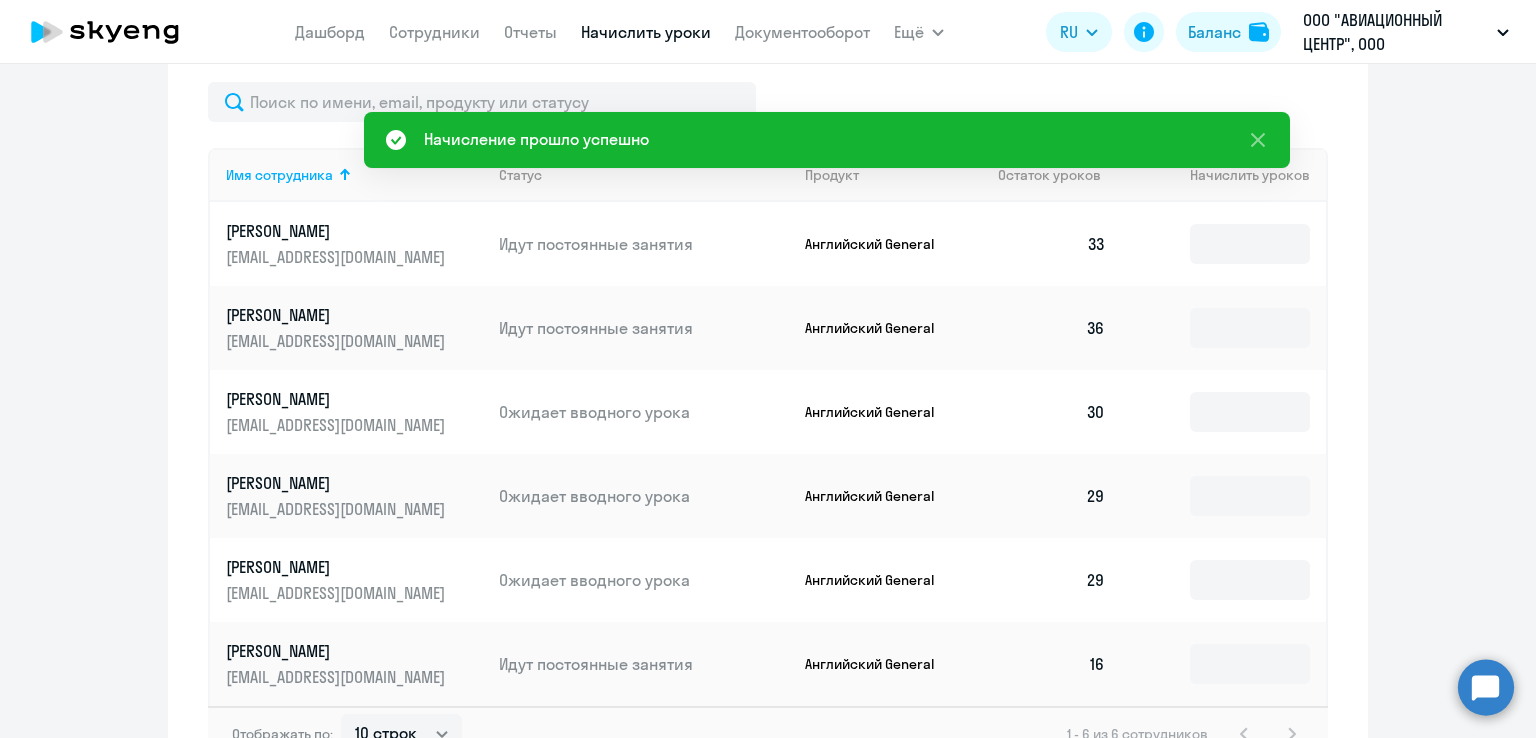 scroll, scrollTop: 756, scrollLeft: 0, axis: vertical 